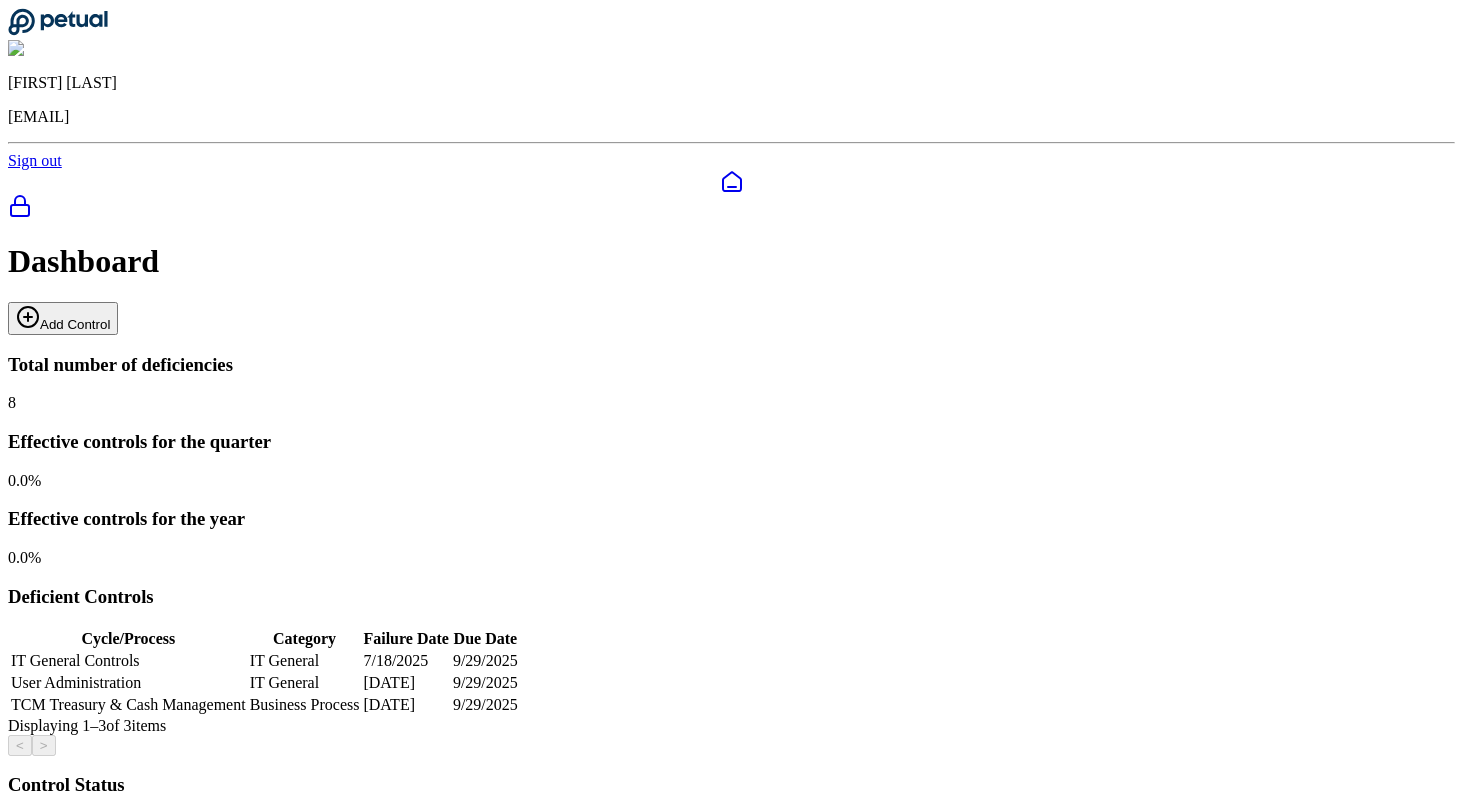 scroll, scrollTop: 0, scrollLeft: 0, axis: both 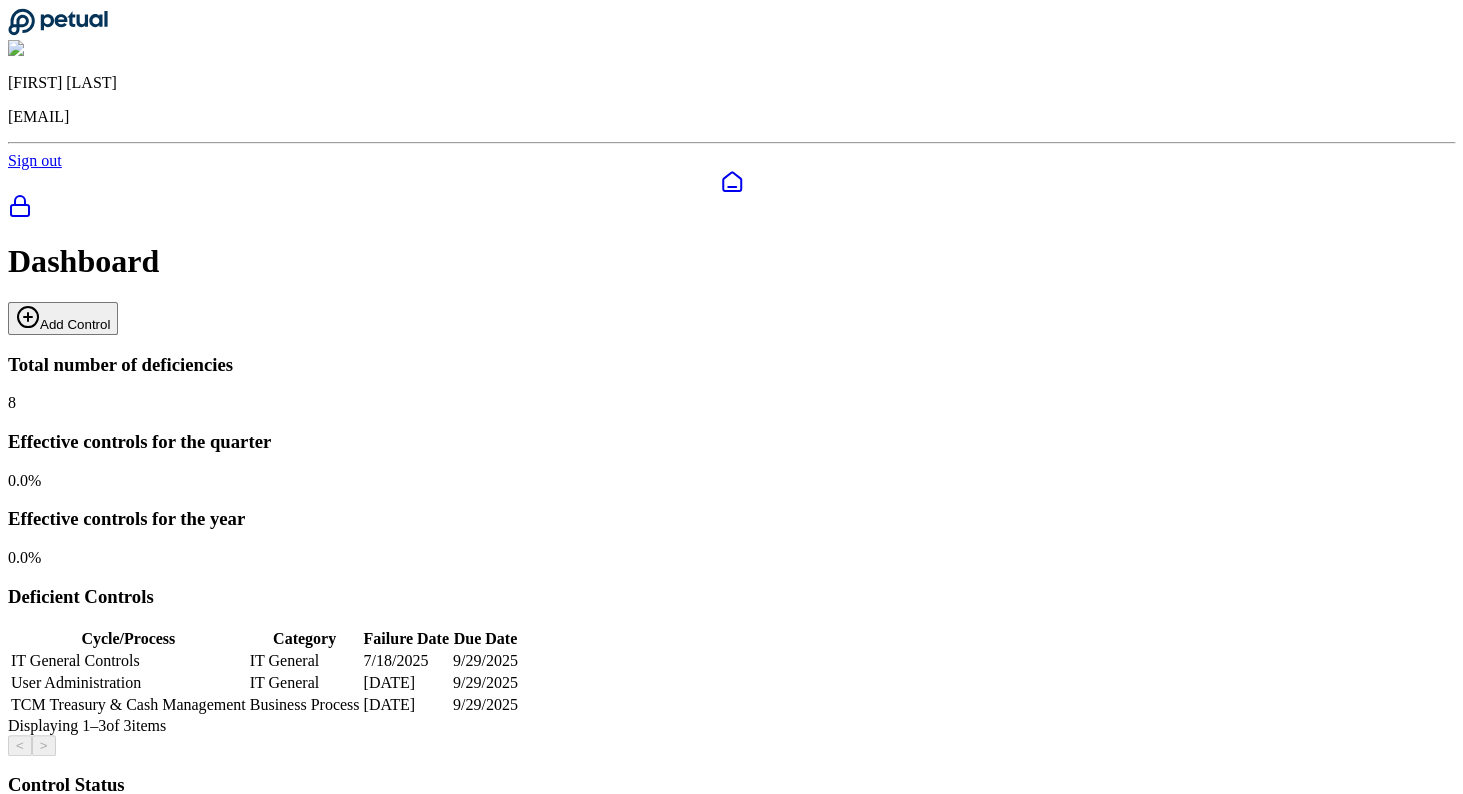 click 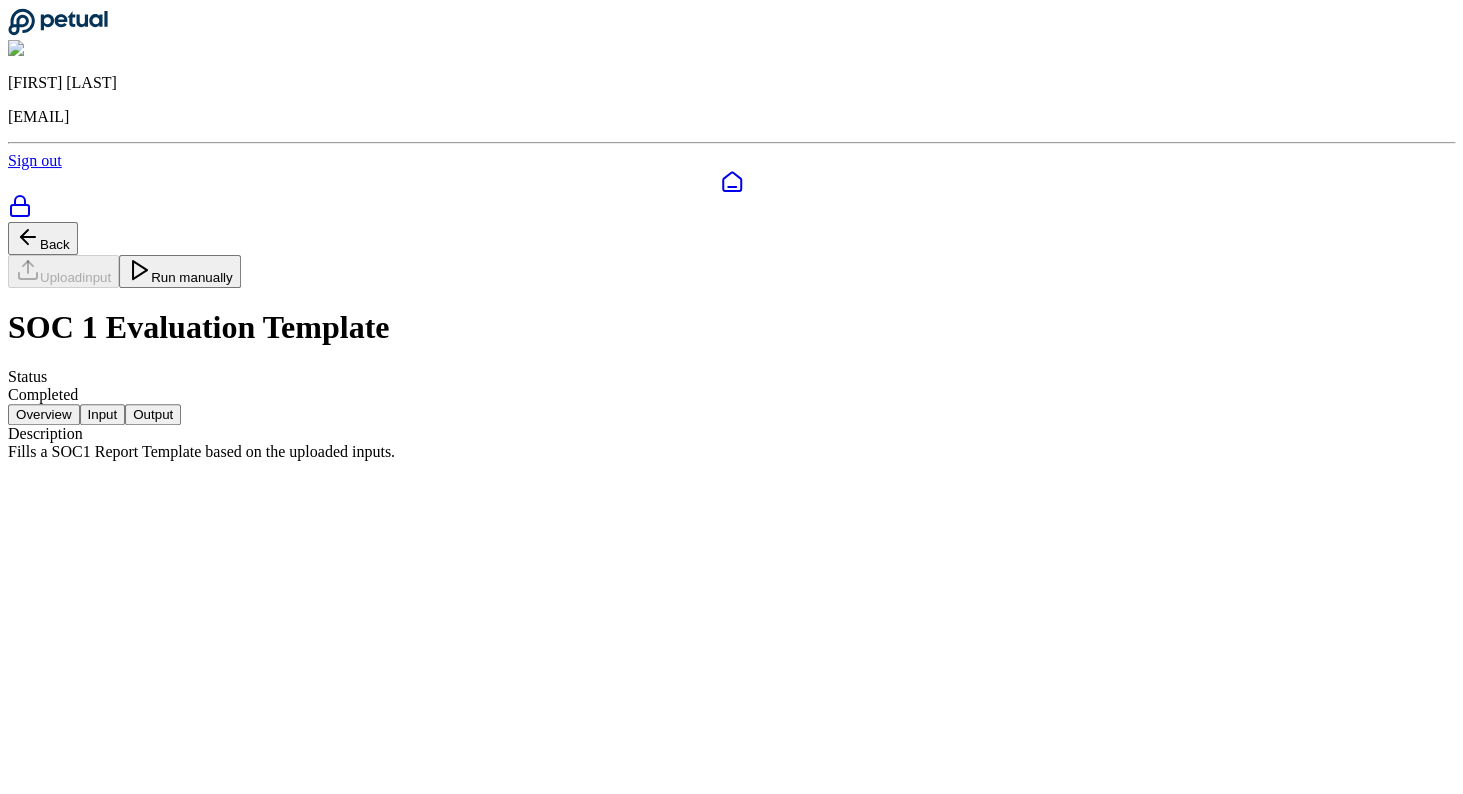 click on "Output" at bounding box center [153, 414] 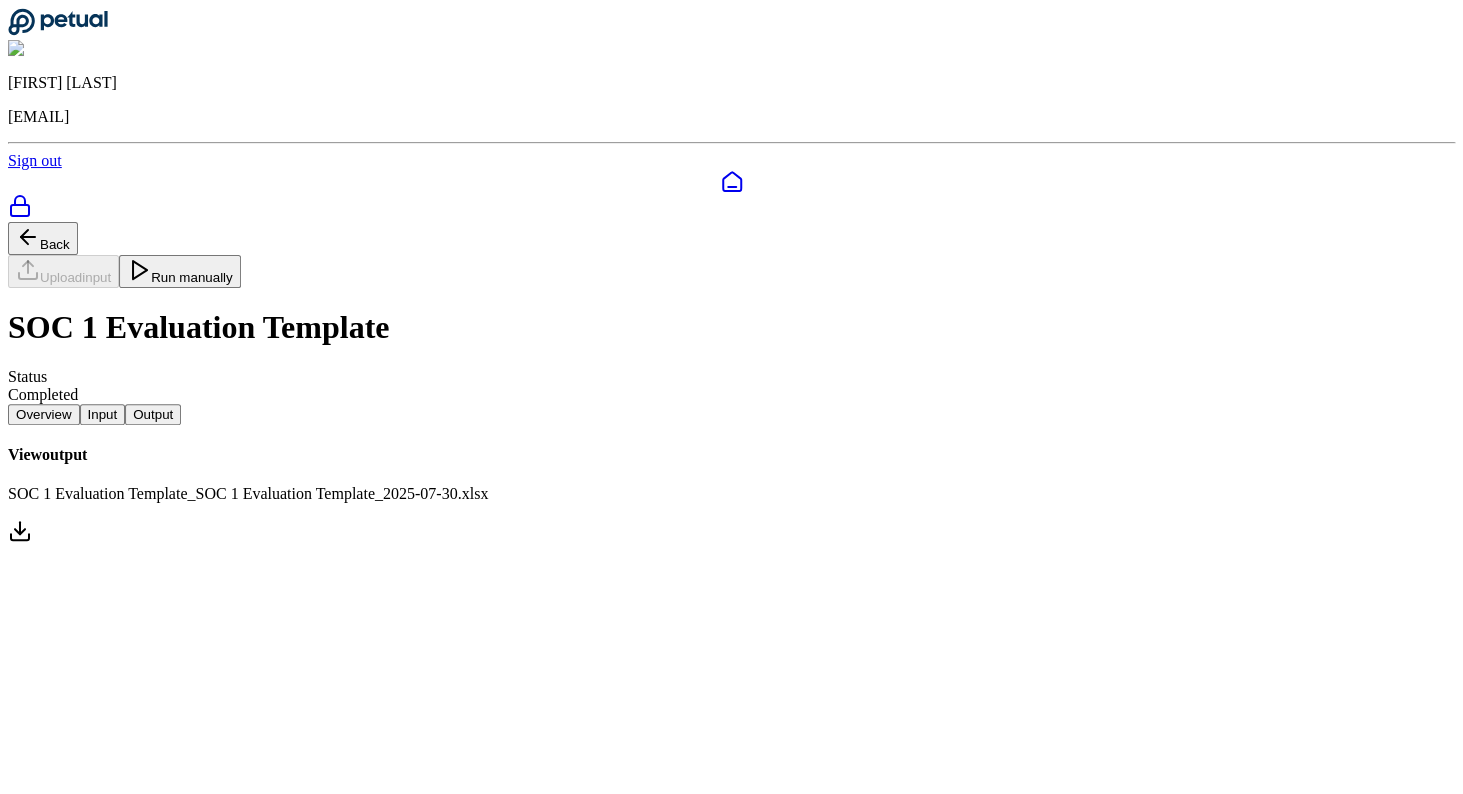 click on "Input" at bounding box center [103, 414] 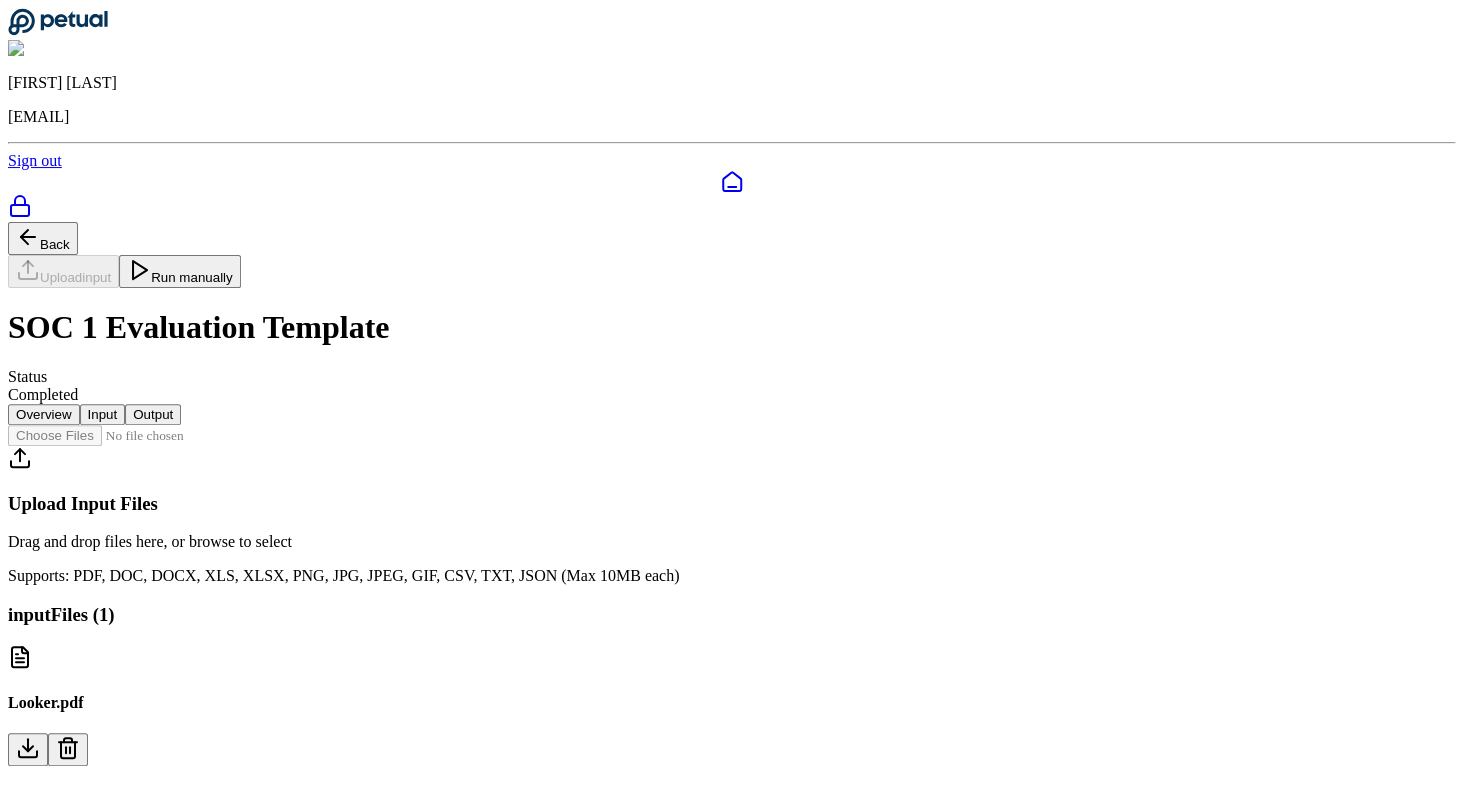 click on "Output" at bounding box center (153, 414) 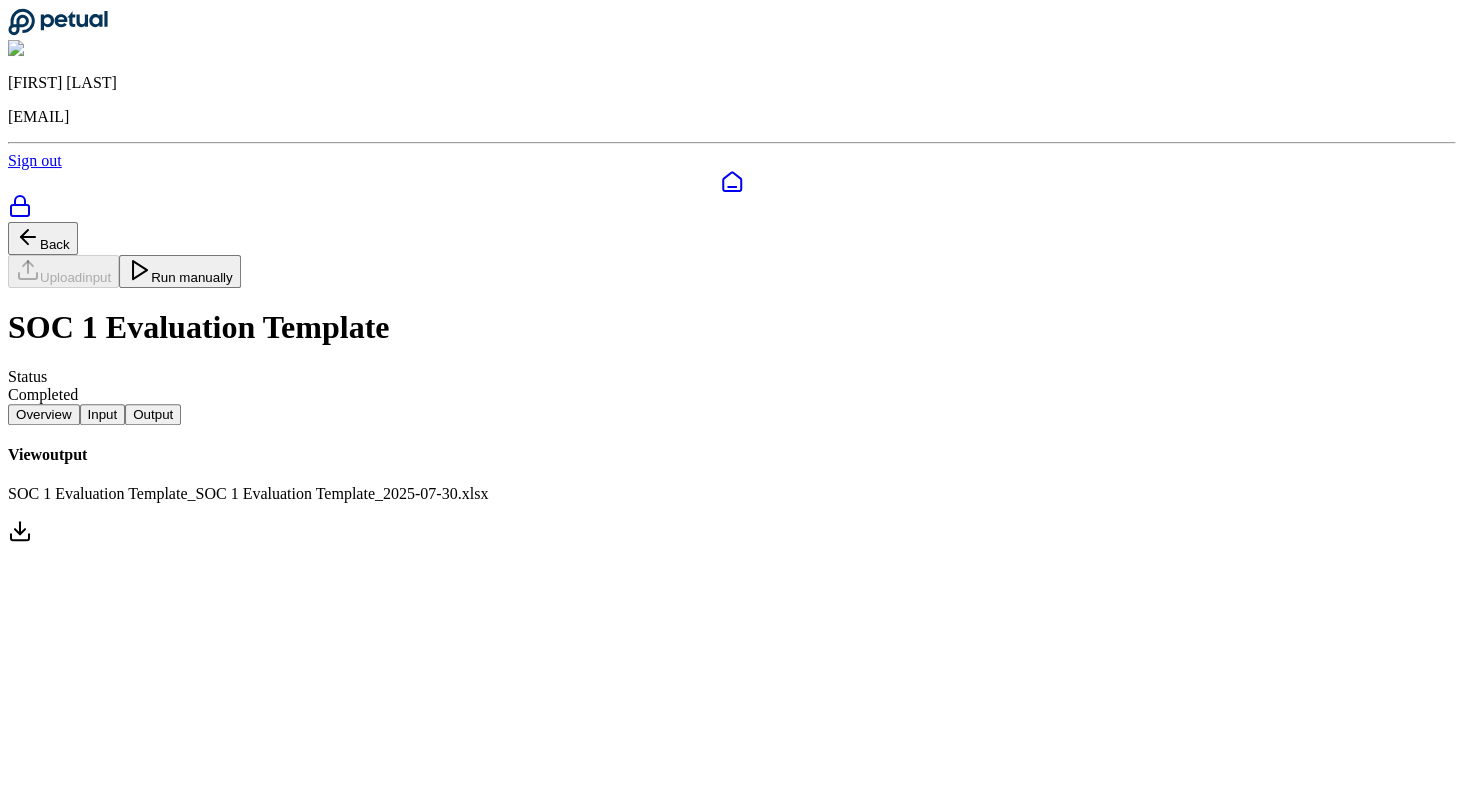 click on "Input" at bounding box center (103, 414) 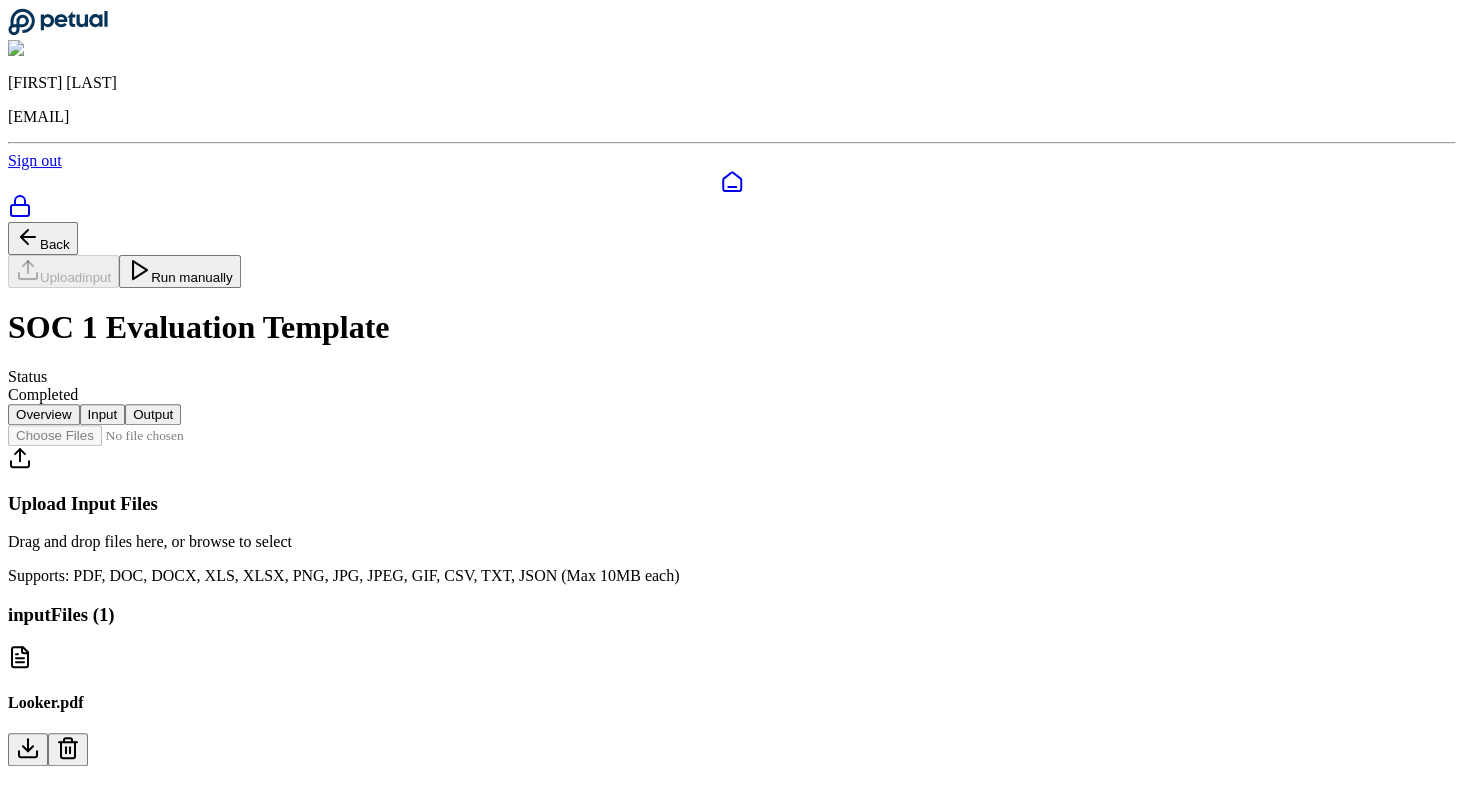 scroll, scrollTop: 57, scrollLeft: 0, axis: vertical 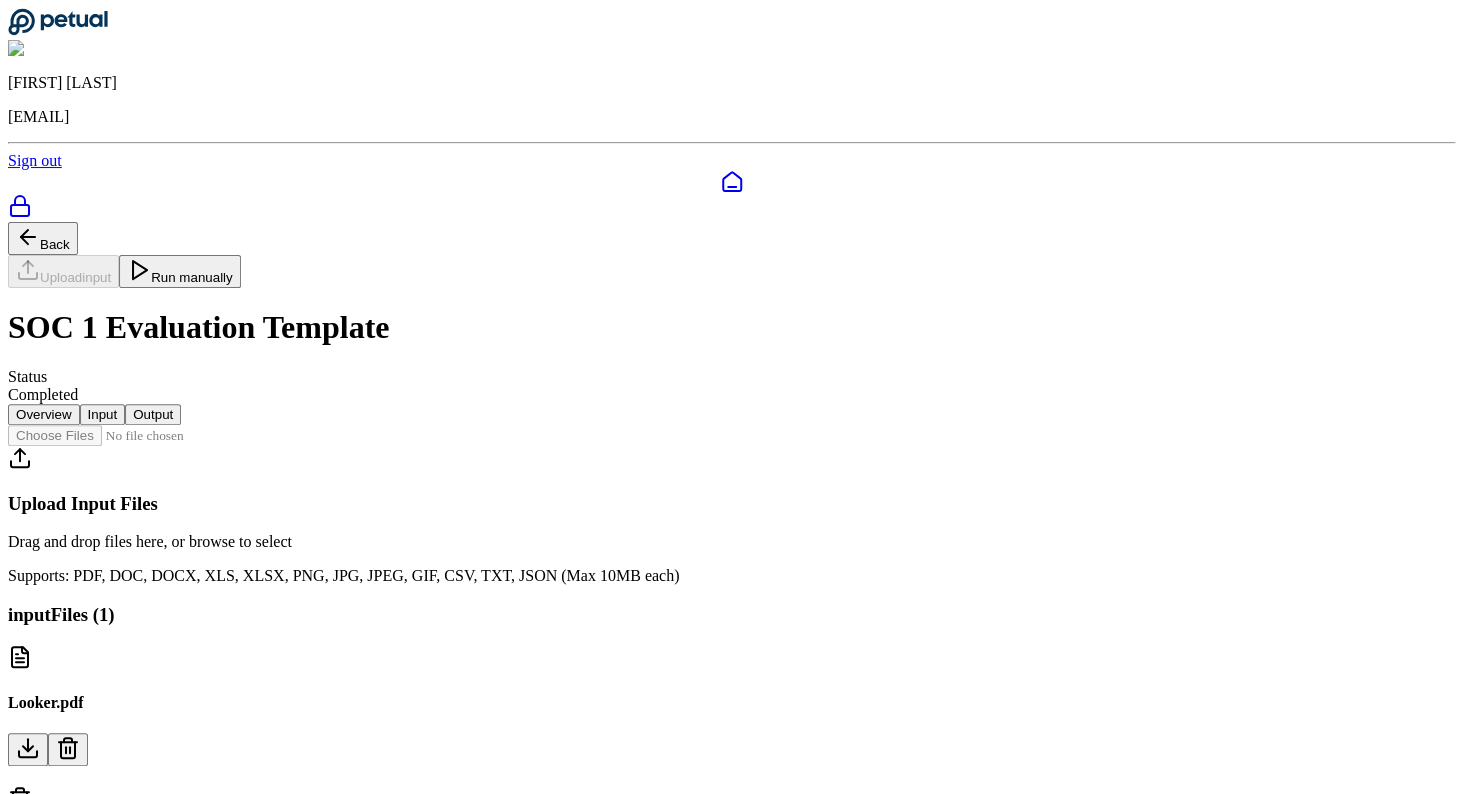 click on "Delete" at bounding box center [93, 907] 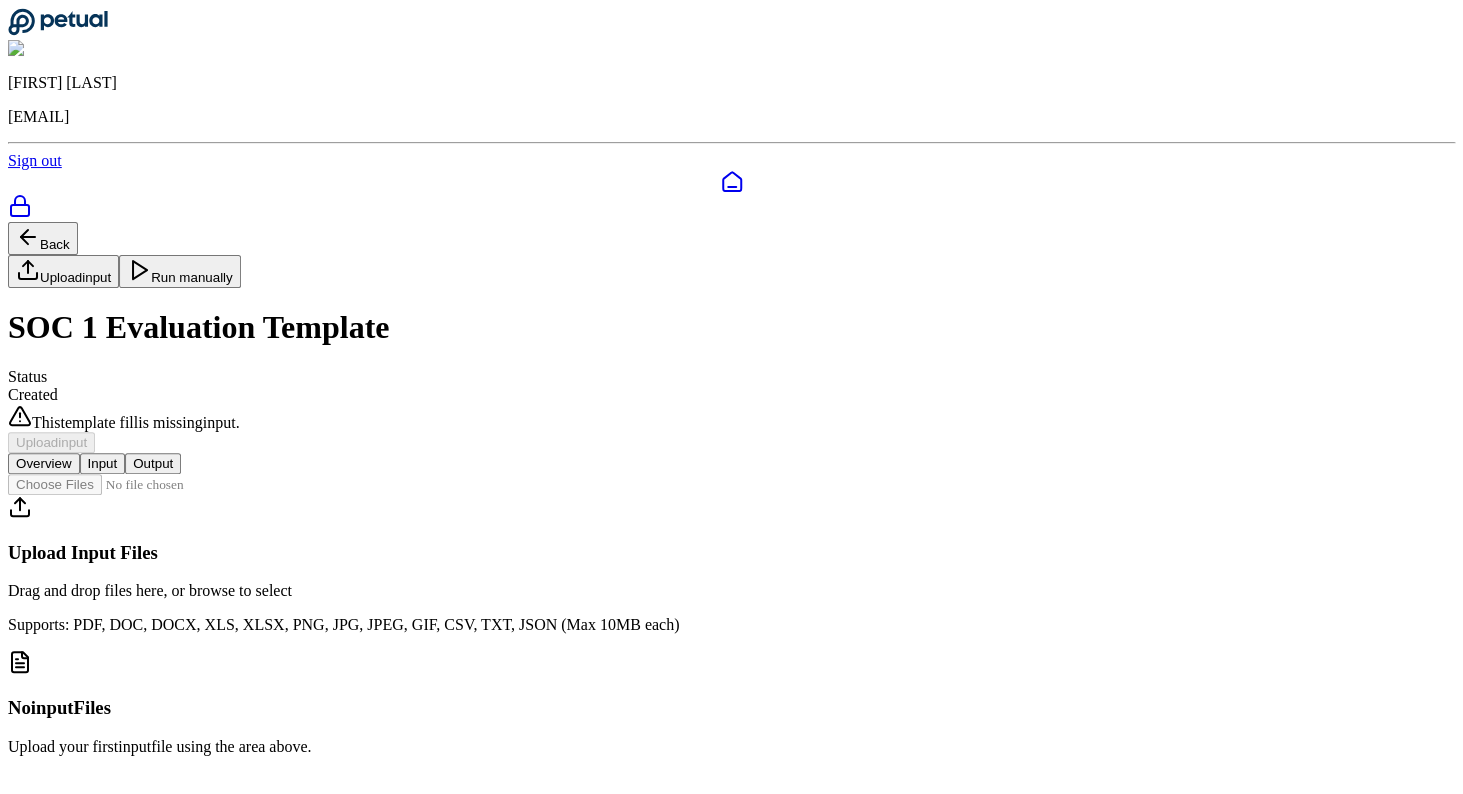 scroll, scrollTop: 0, scrollLeft: 0, axis: both 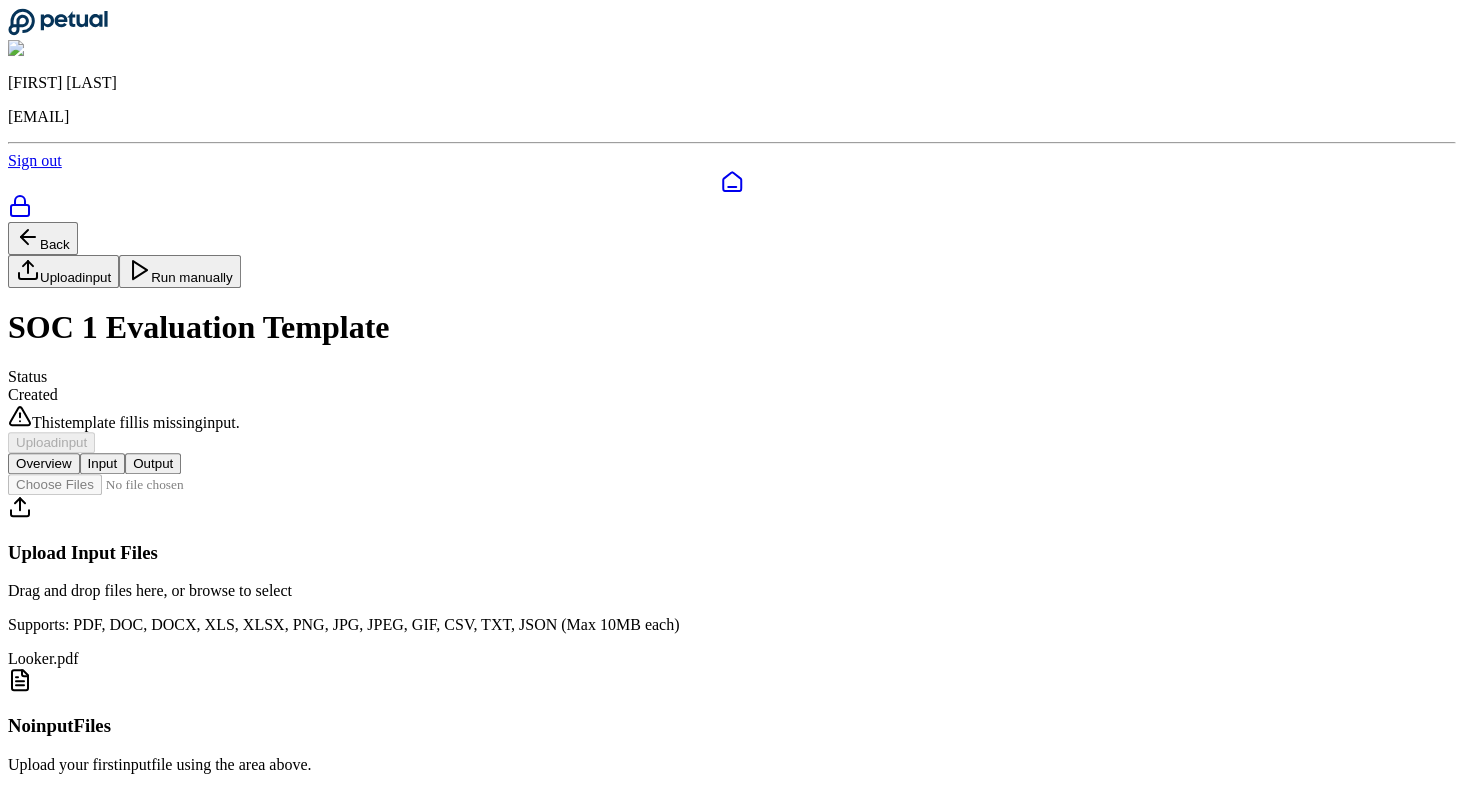 type 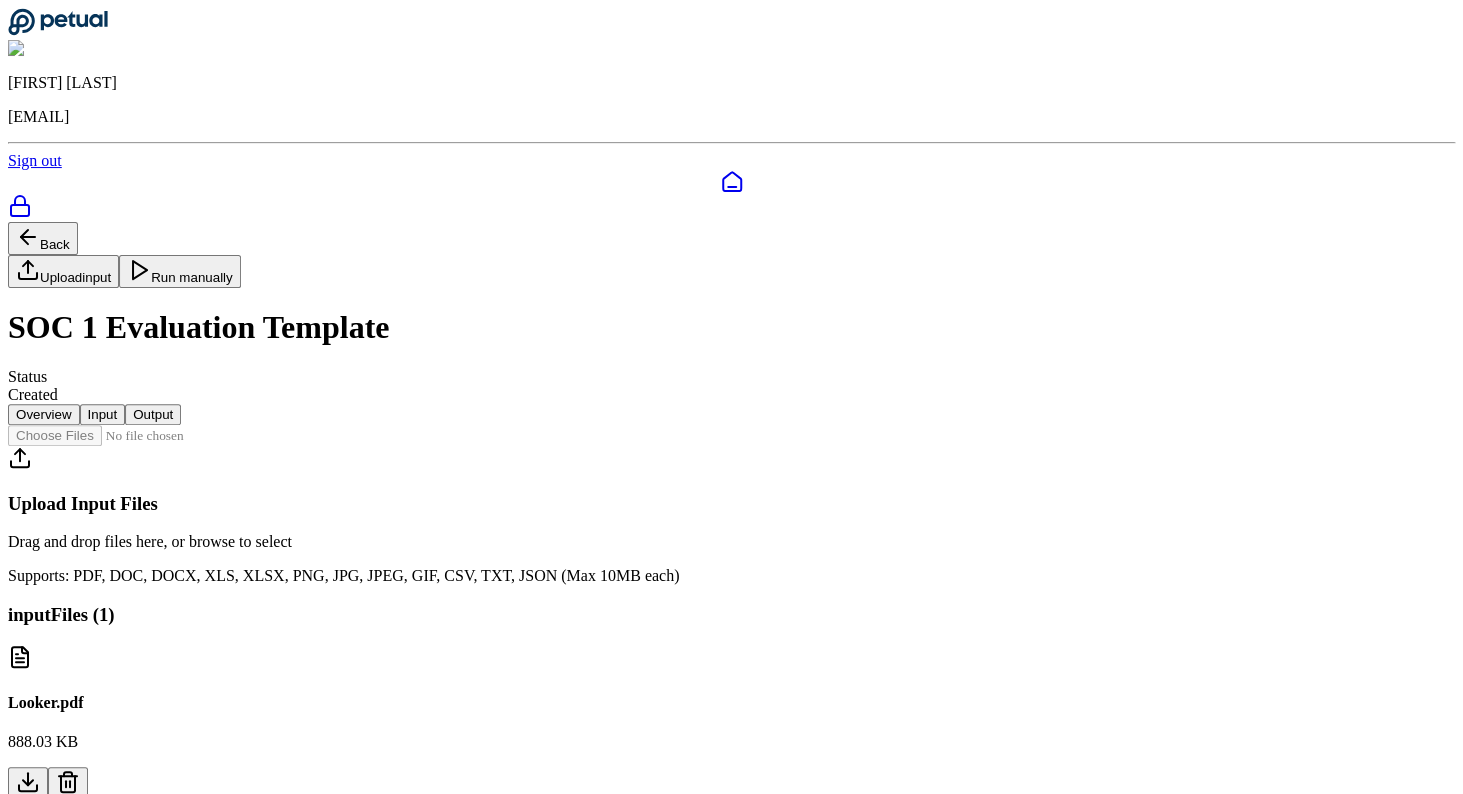 scroll, scrollTop: 65, scrollLeft: 0, axis: vertical 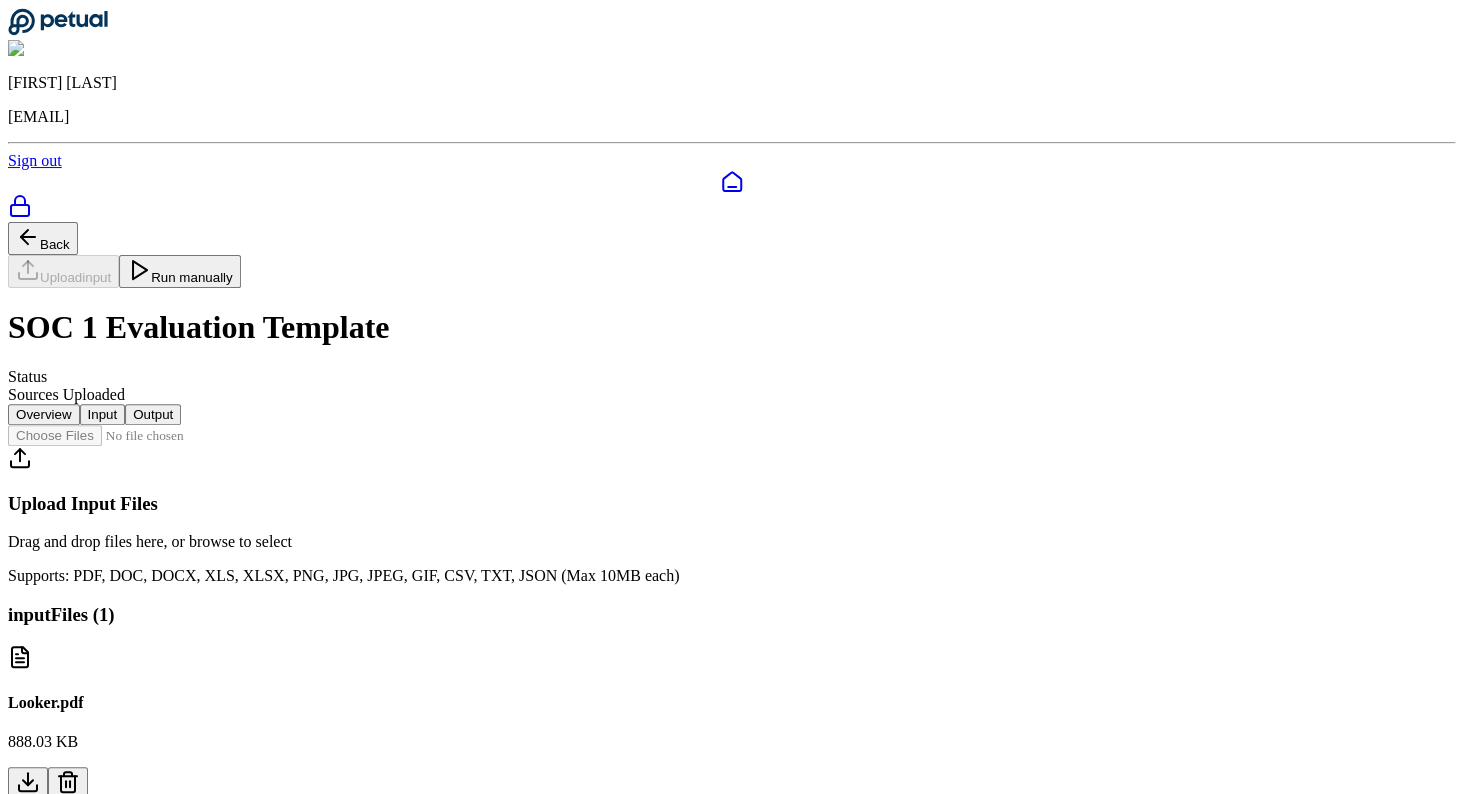 click on "Run manually" at bounding box center [180, 271] 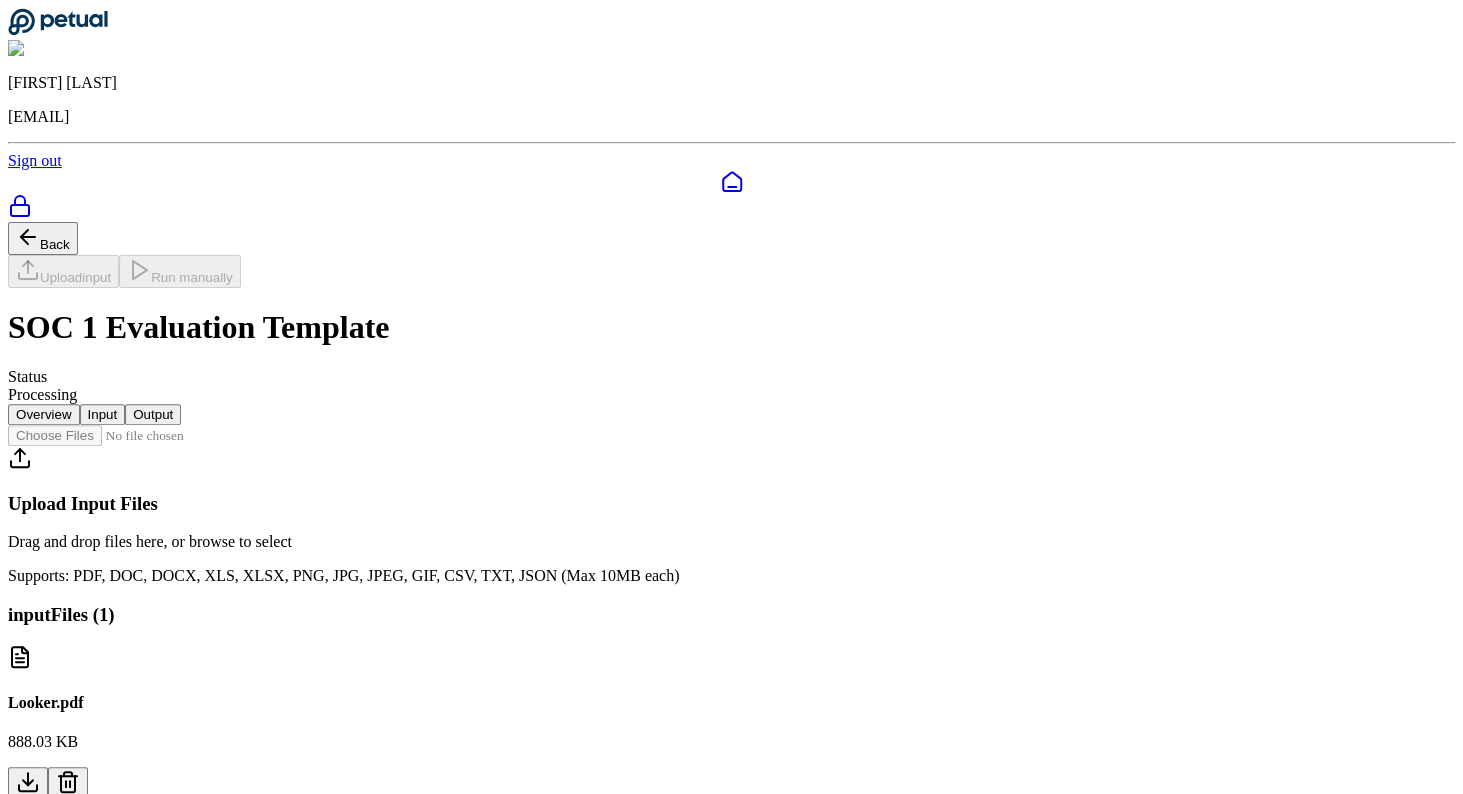 scroll, scrollTop: 0, scrollLeft: 0, axis: both 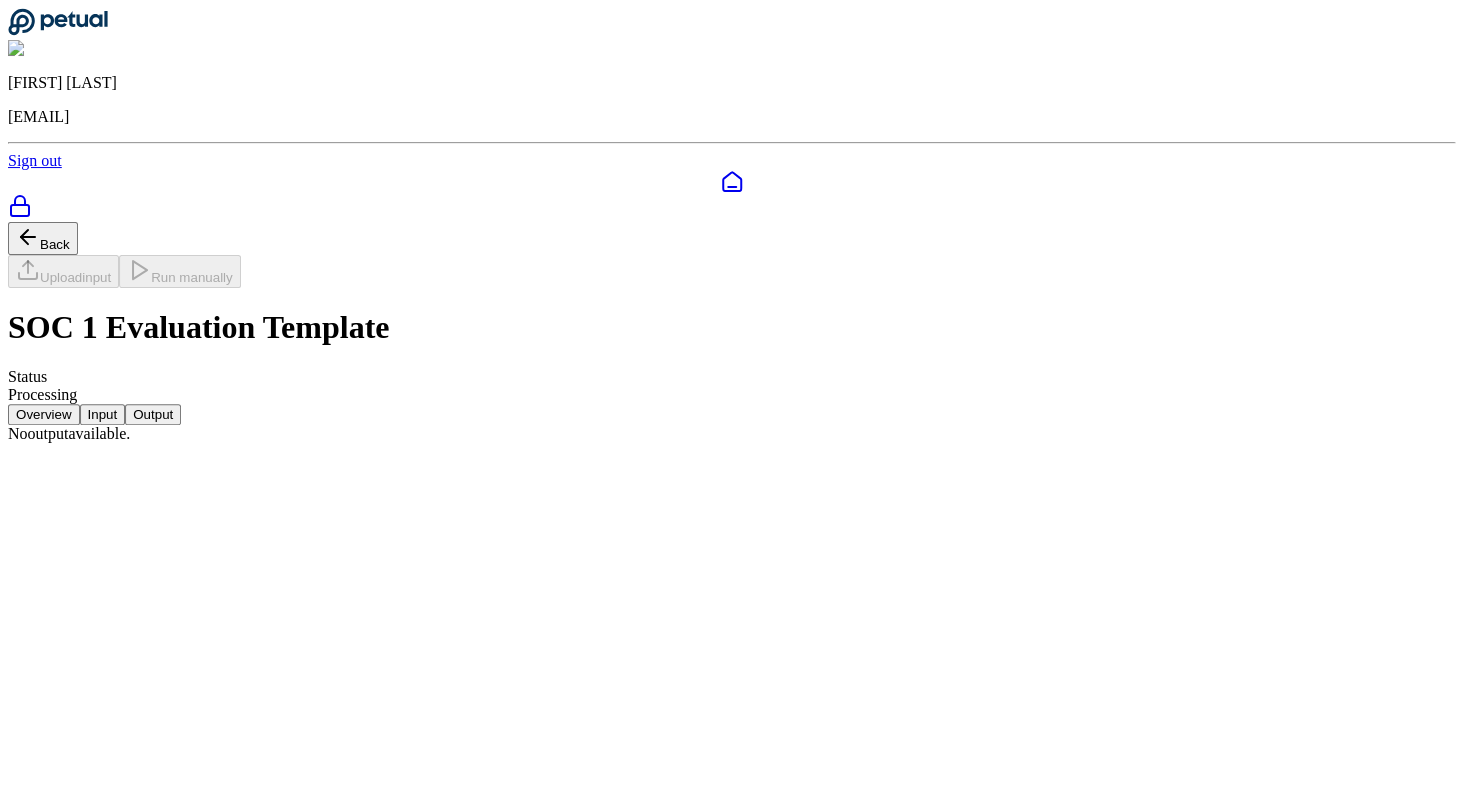 click on "Input" at bounding box center (103, 414) 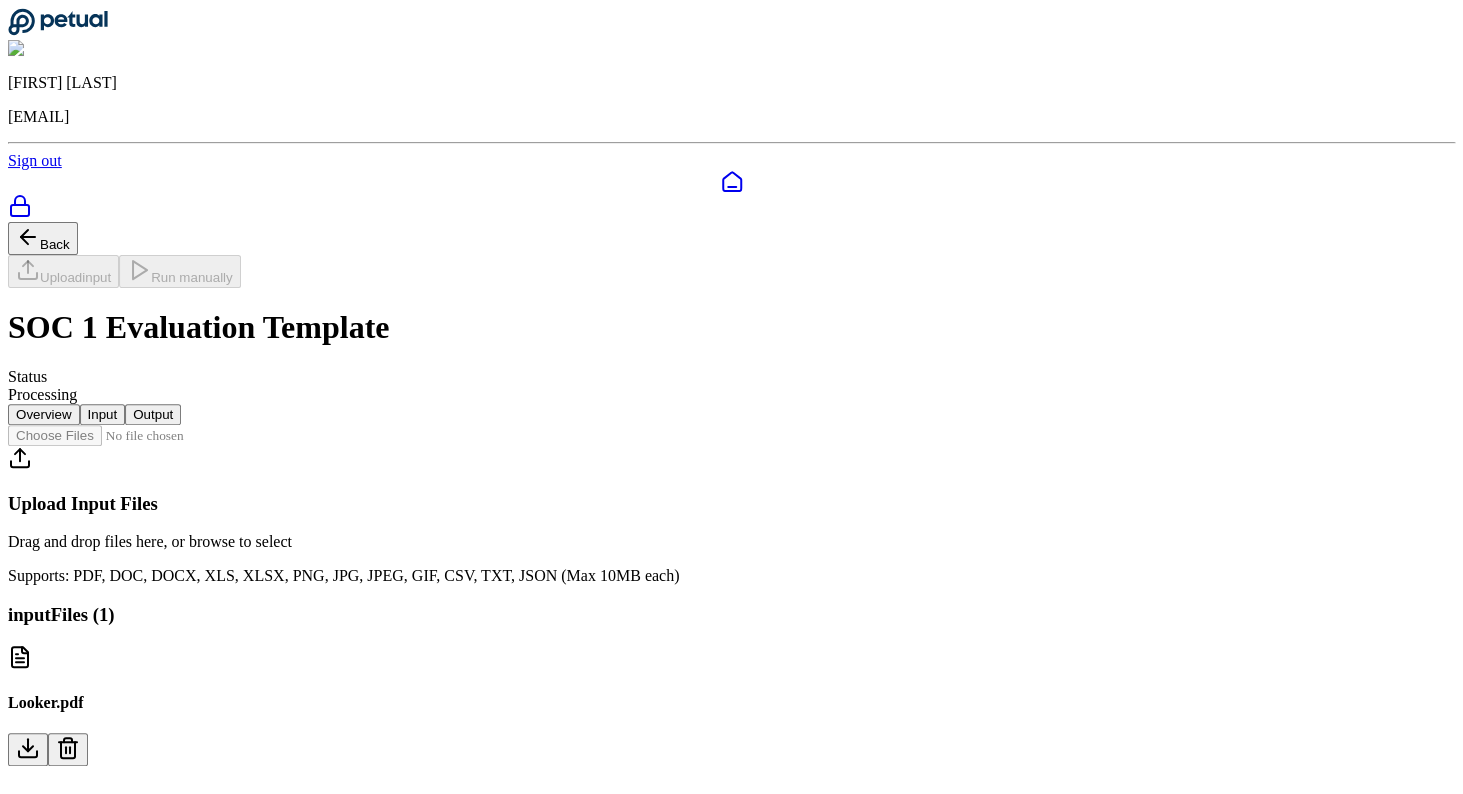 scroll, scrollTop: 0, scrollLeft: 0, axis: both 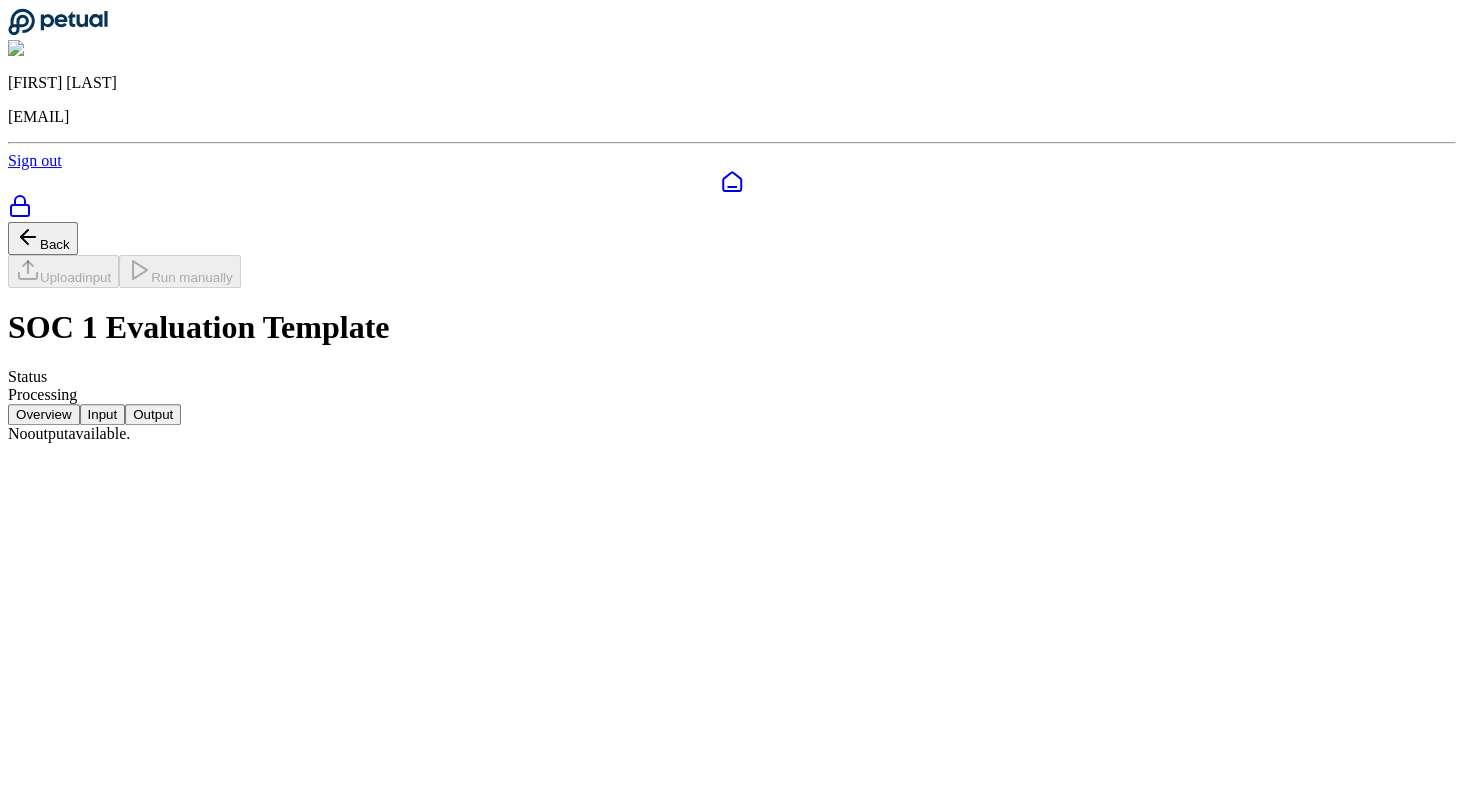 click on "Overview" at bounding box center (44, 414) 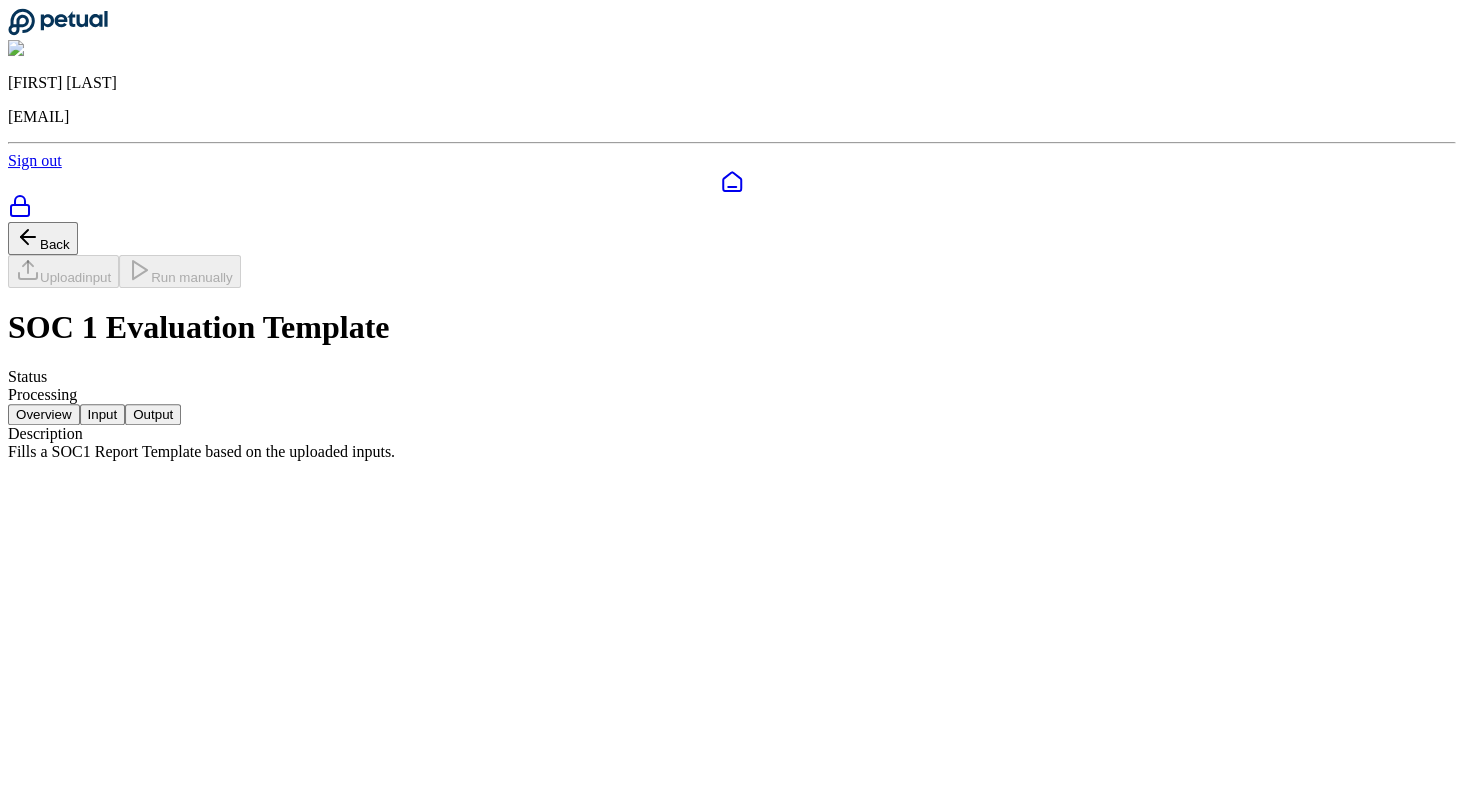 click on "Input" at bounding box center (103, 414) 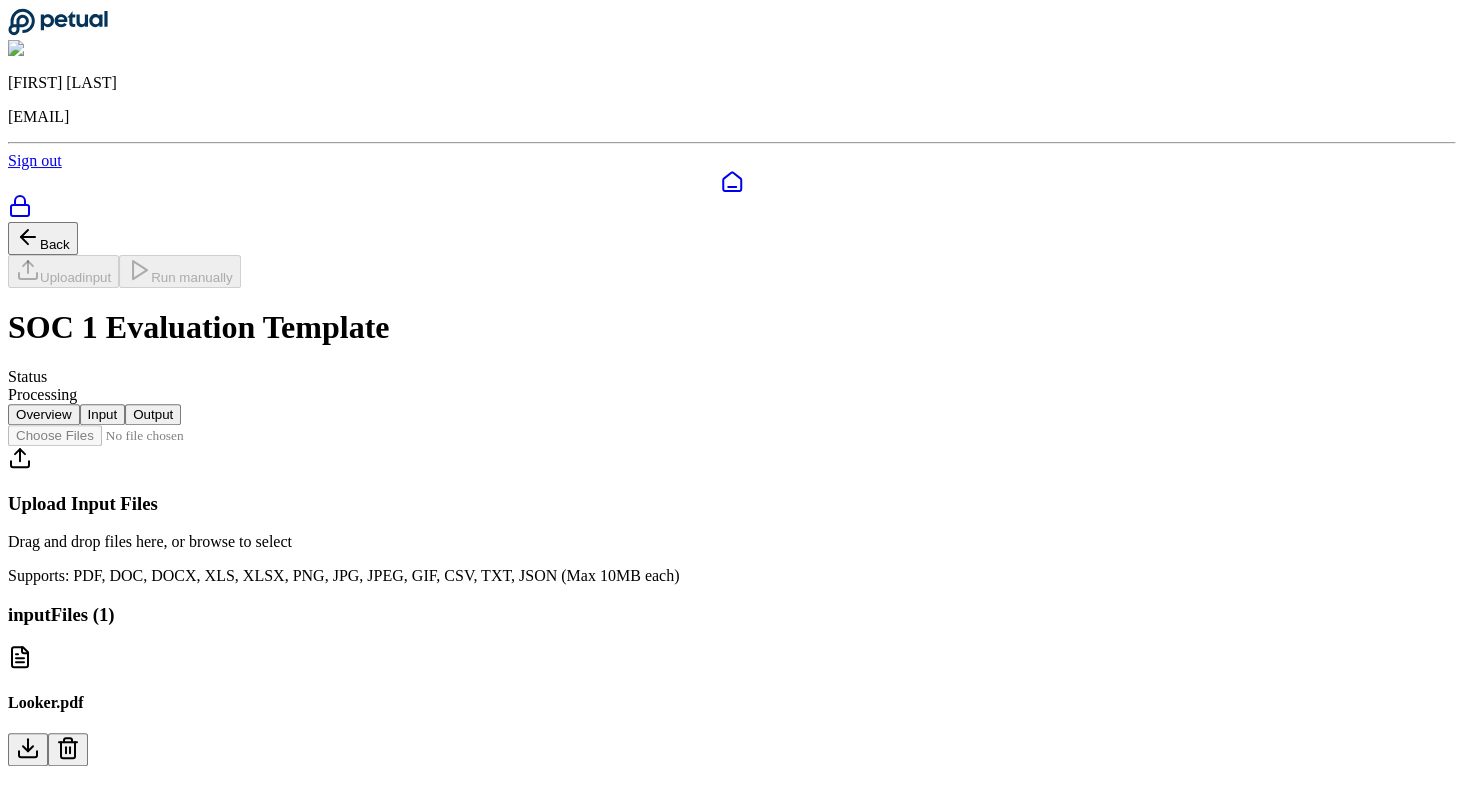 scroll, scrollTop: 57, scrollLeft: 0, axis: vertical 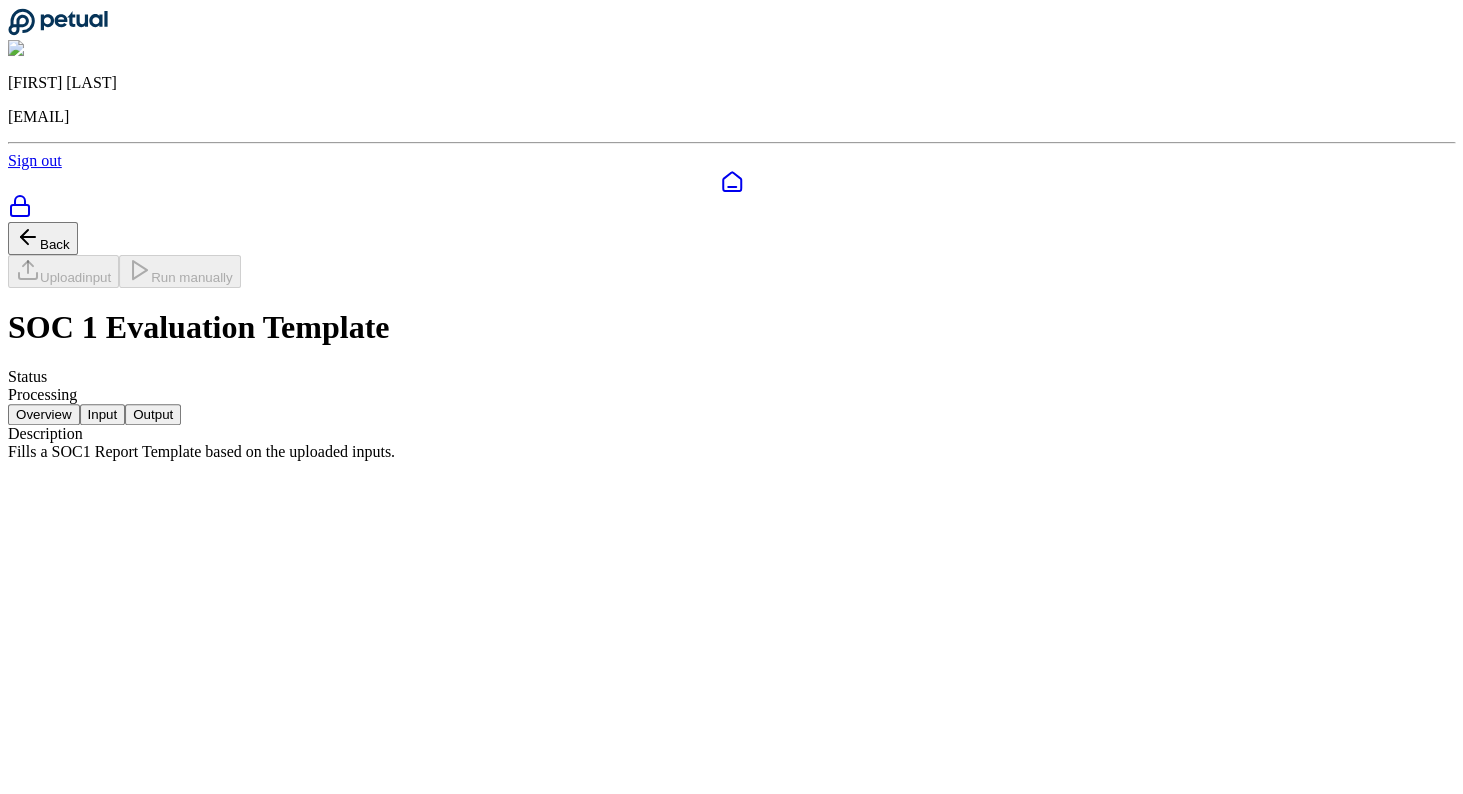 click on "Input" at bounding box center (103, 414) 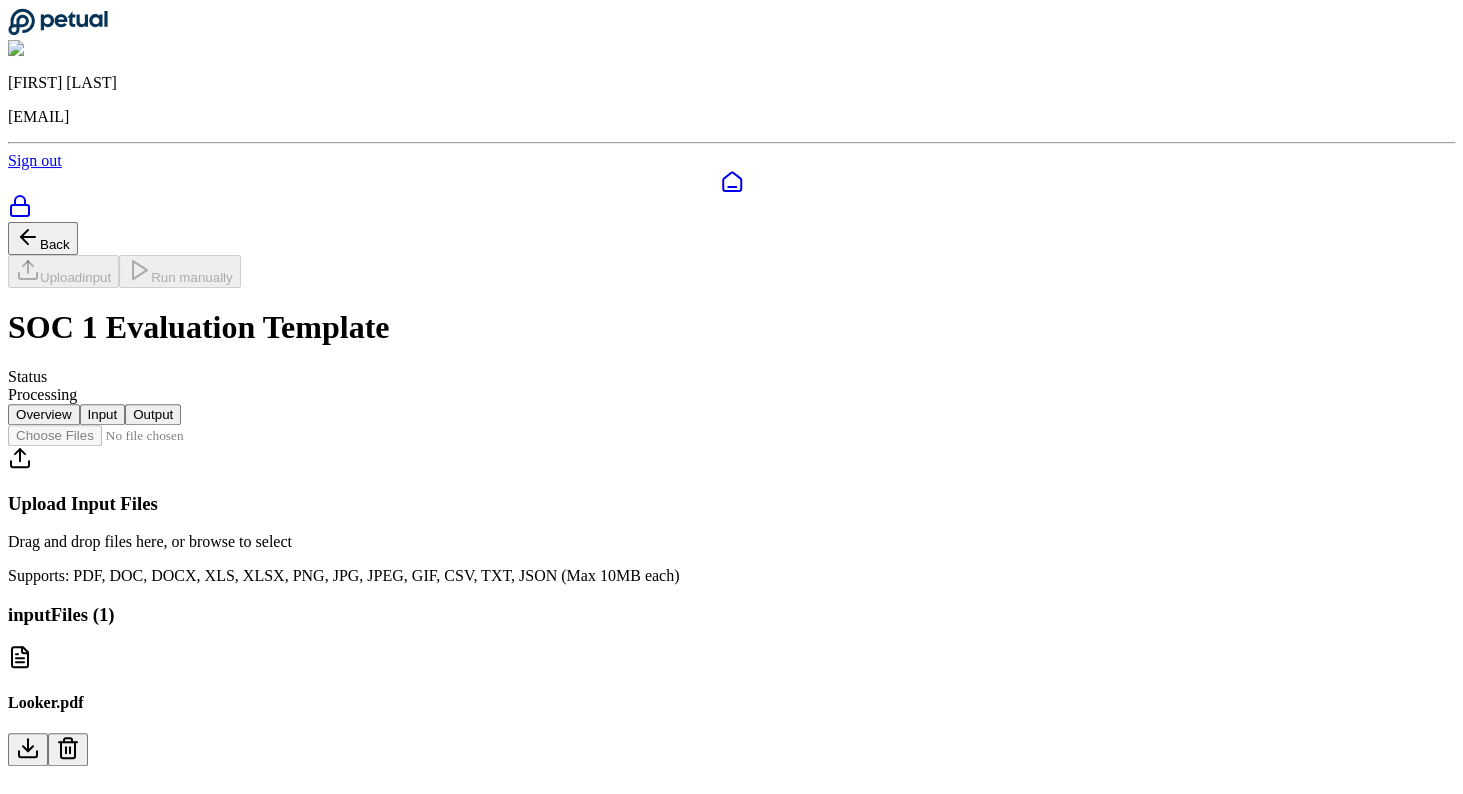 scroll, scrollTop: 0, scrollLeft: 0, axis: both 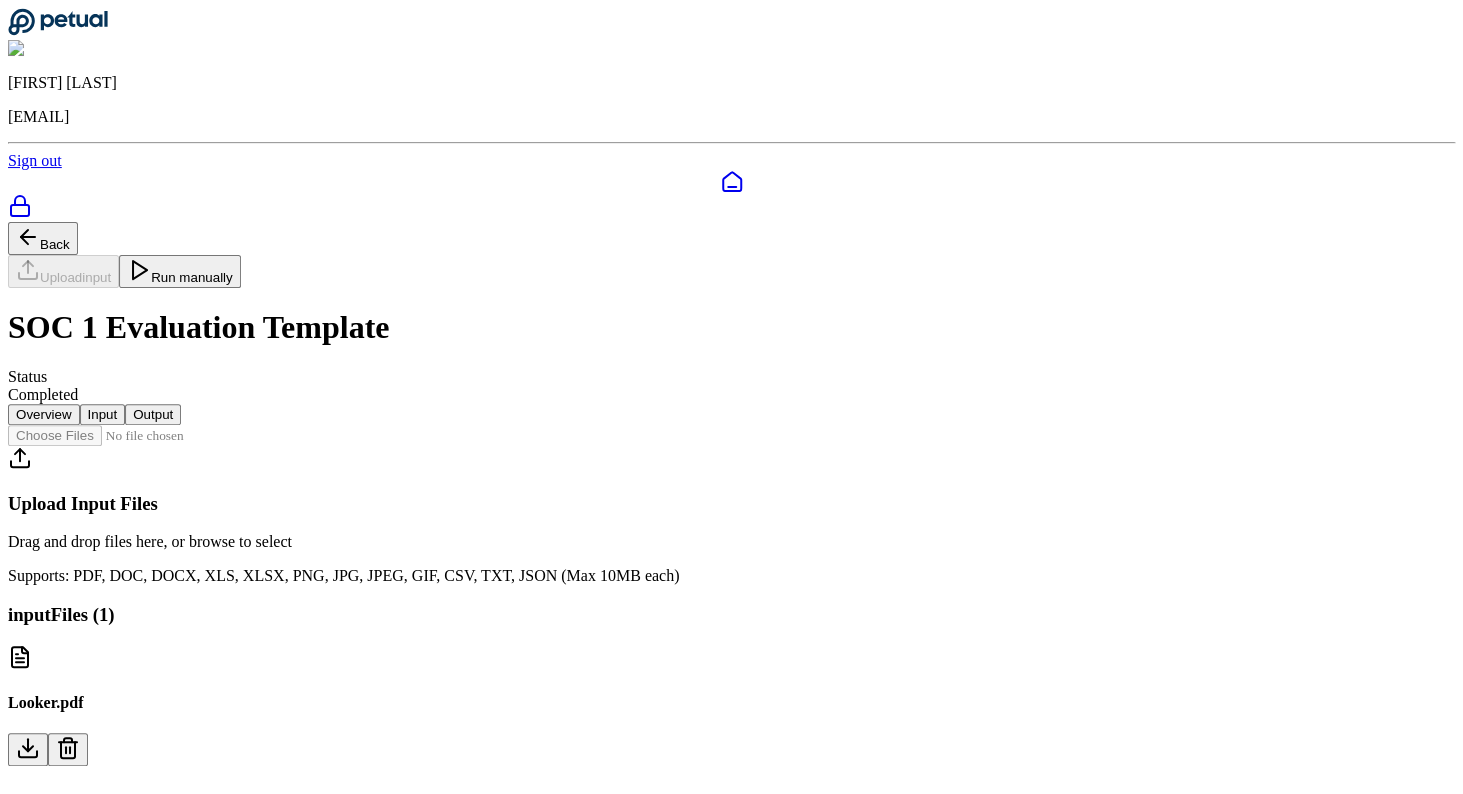 click on "Overview Input Output" at bounding box center (731, 414) 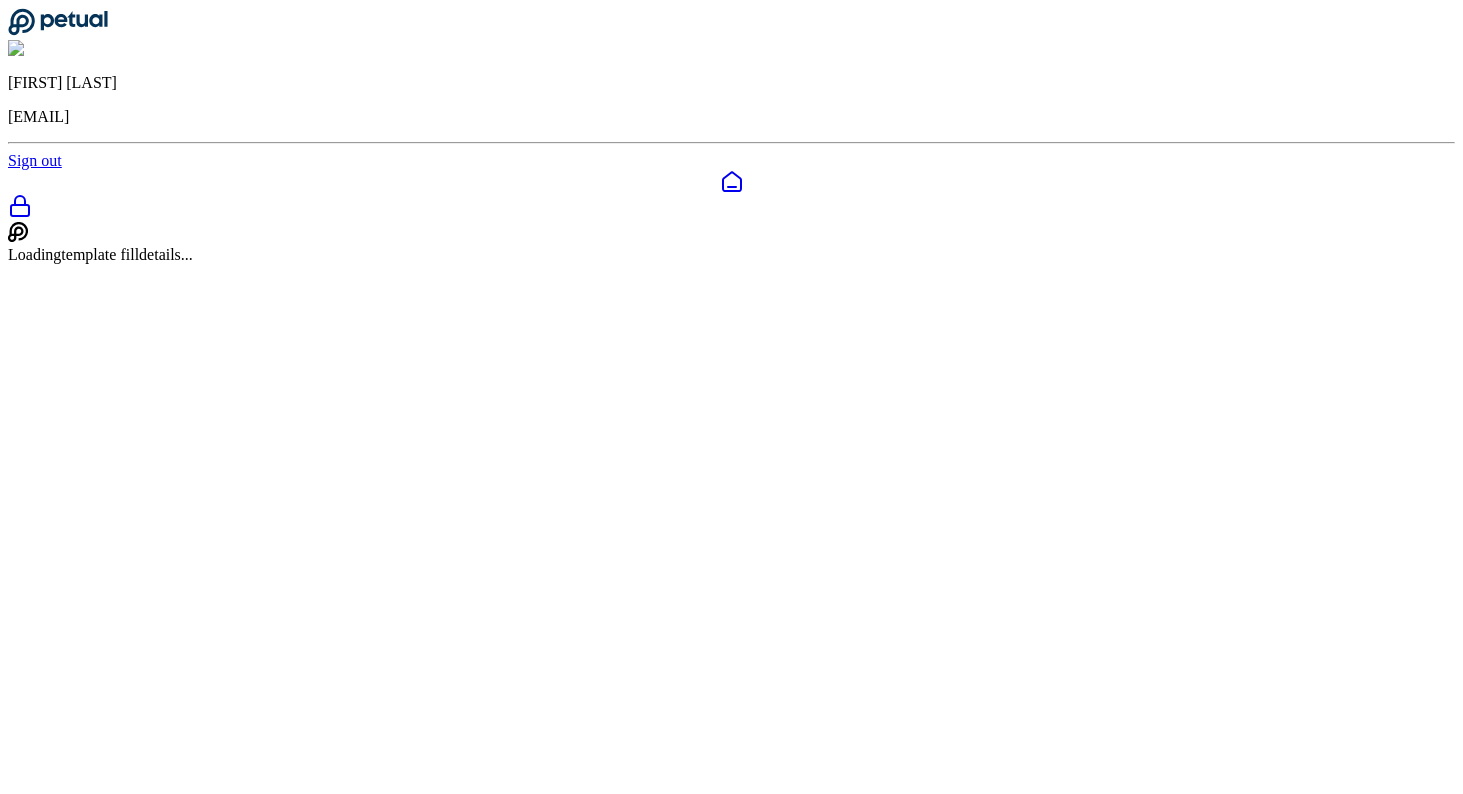 scroll, scrollTop: 0, scrollLeft: 0, axis: both 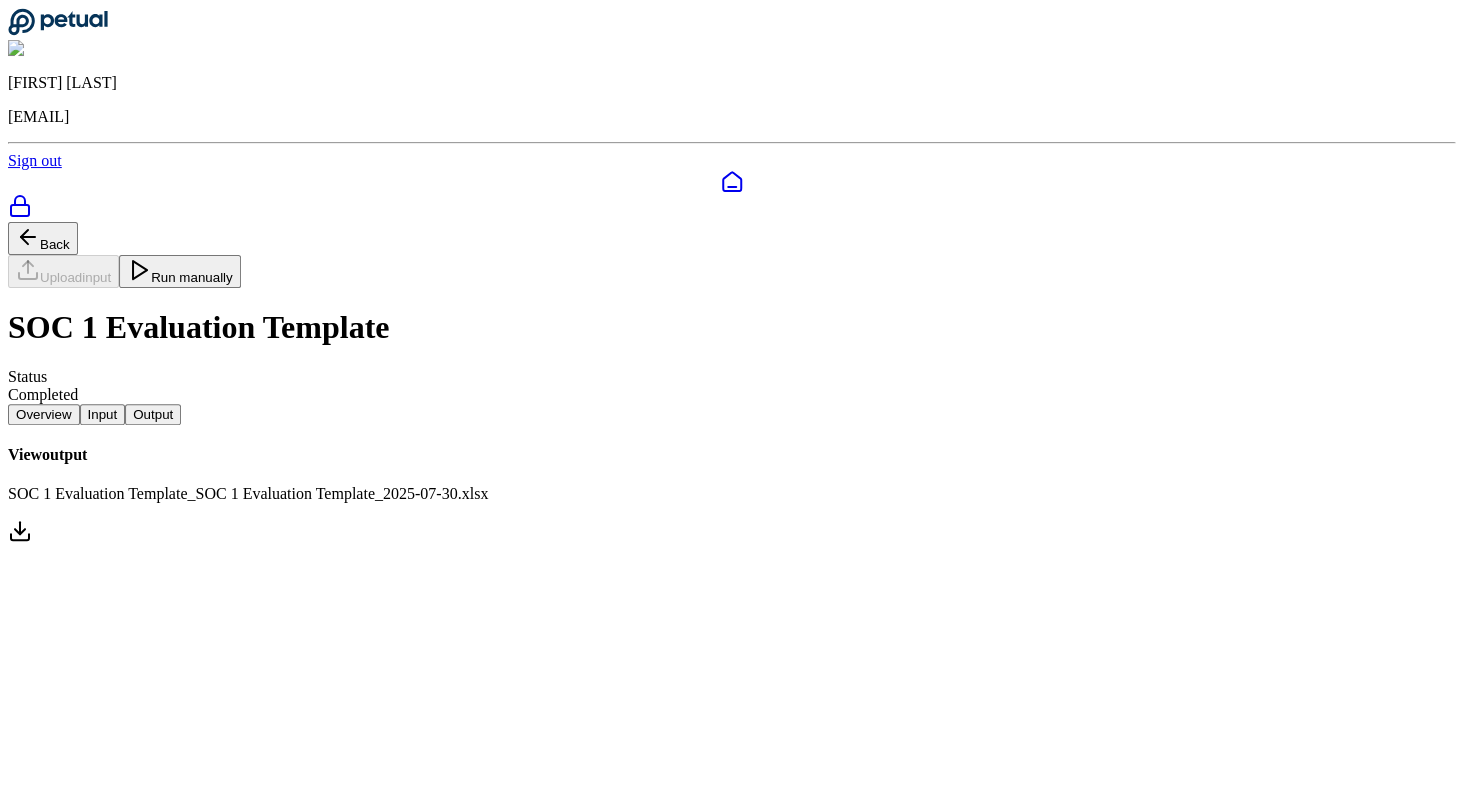 click on "Input" at bounding box center (103, 414) 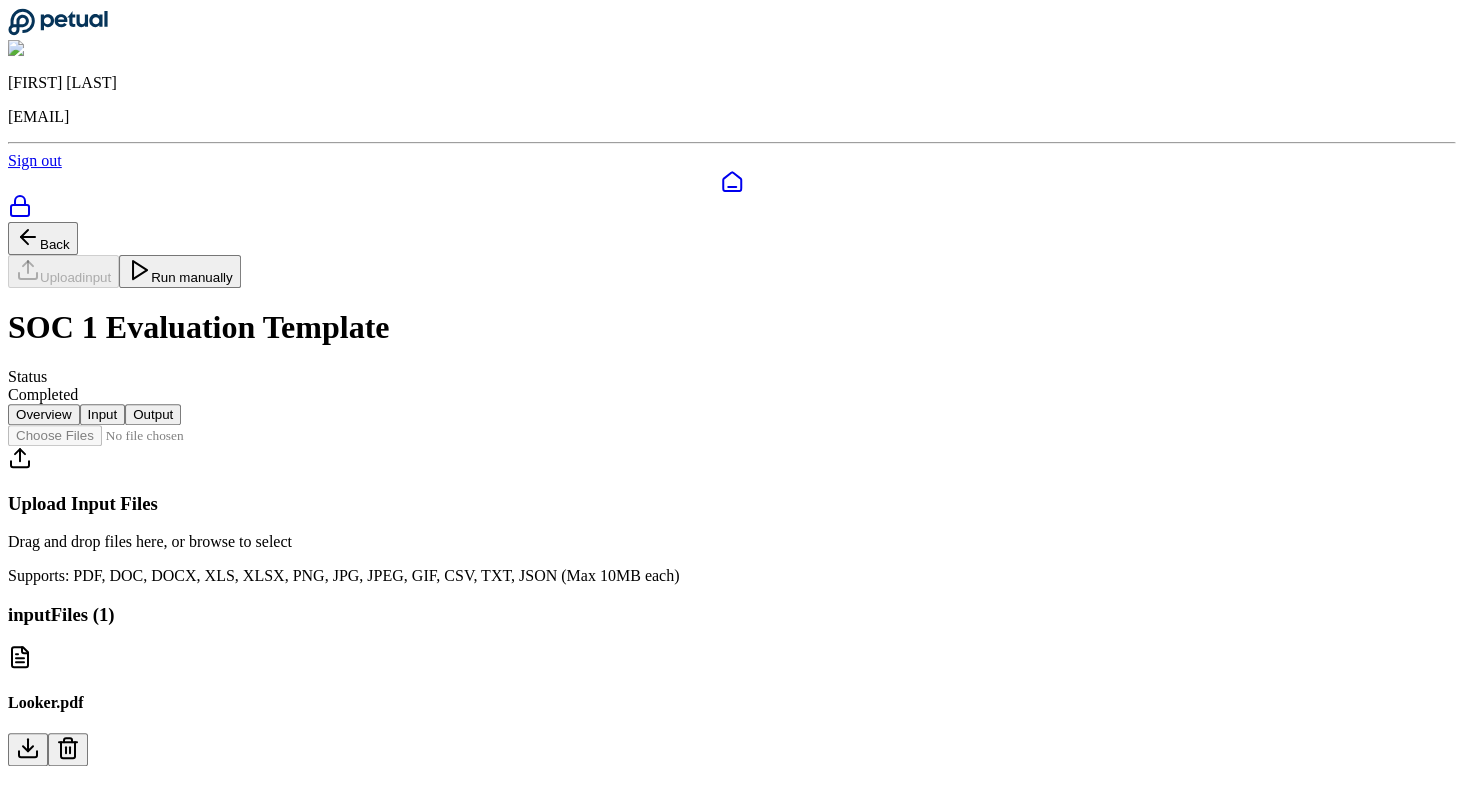 click on "Overview" at bounding box center (44, 414) 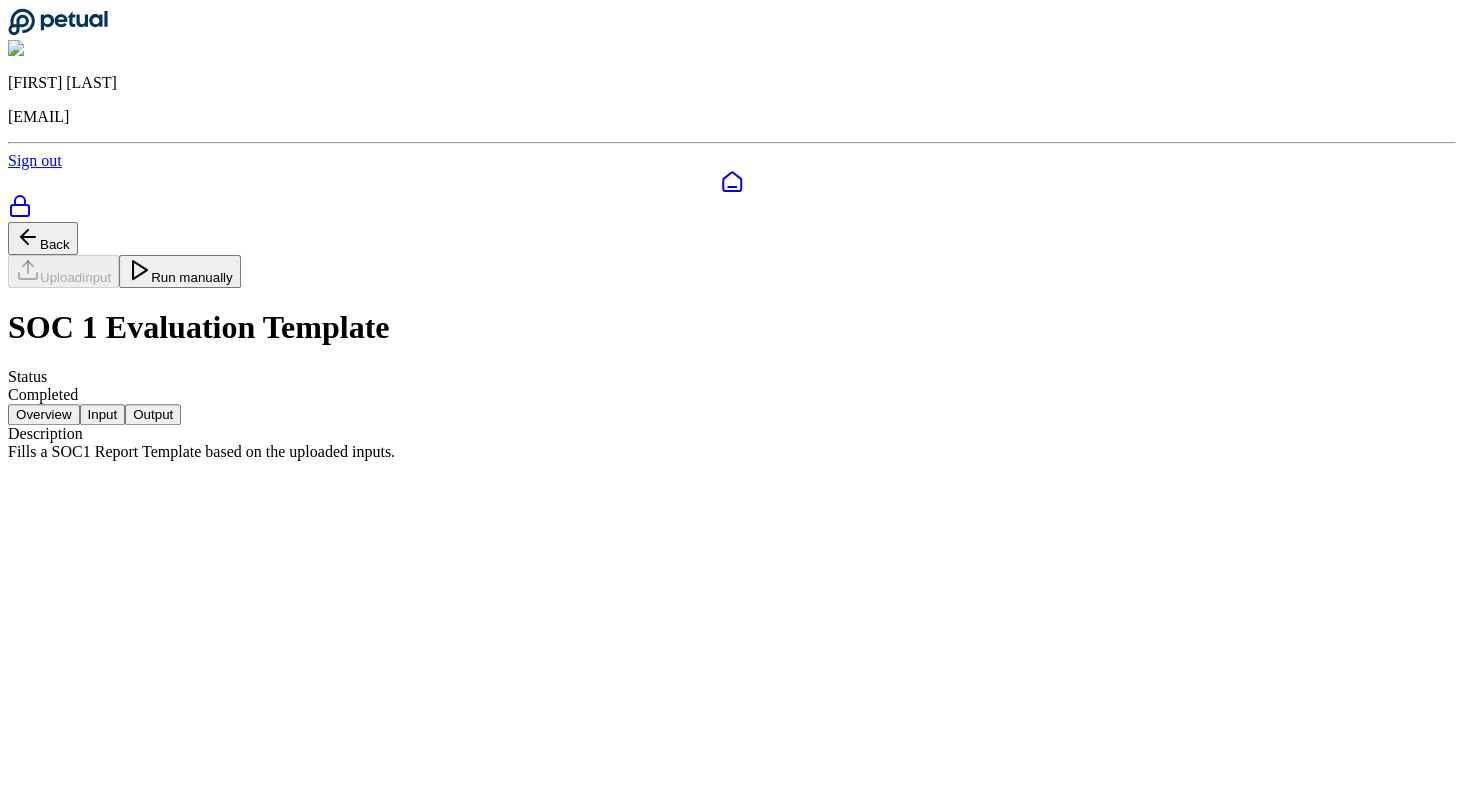 scroll, scrollTop: 49, scrollLeft: 0, axis: vertical 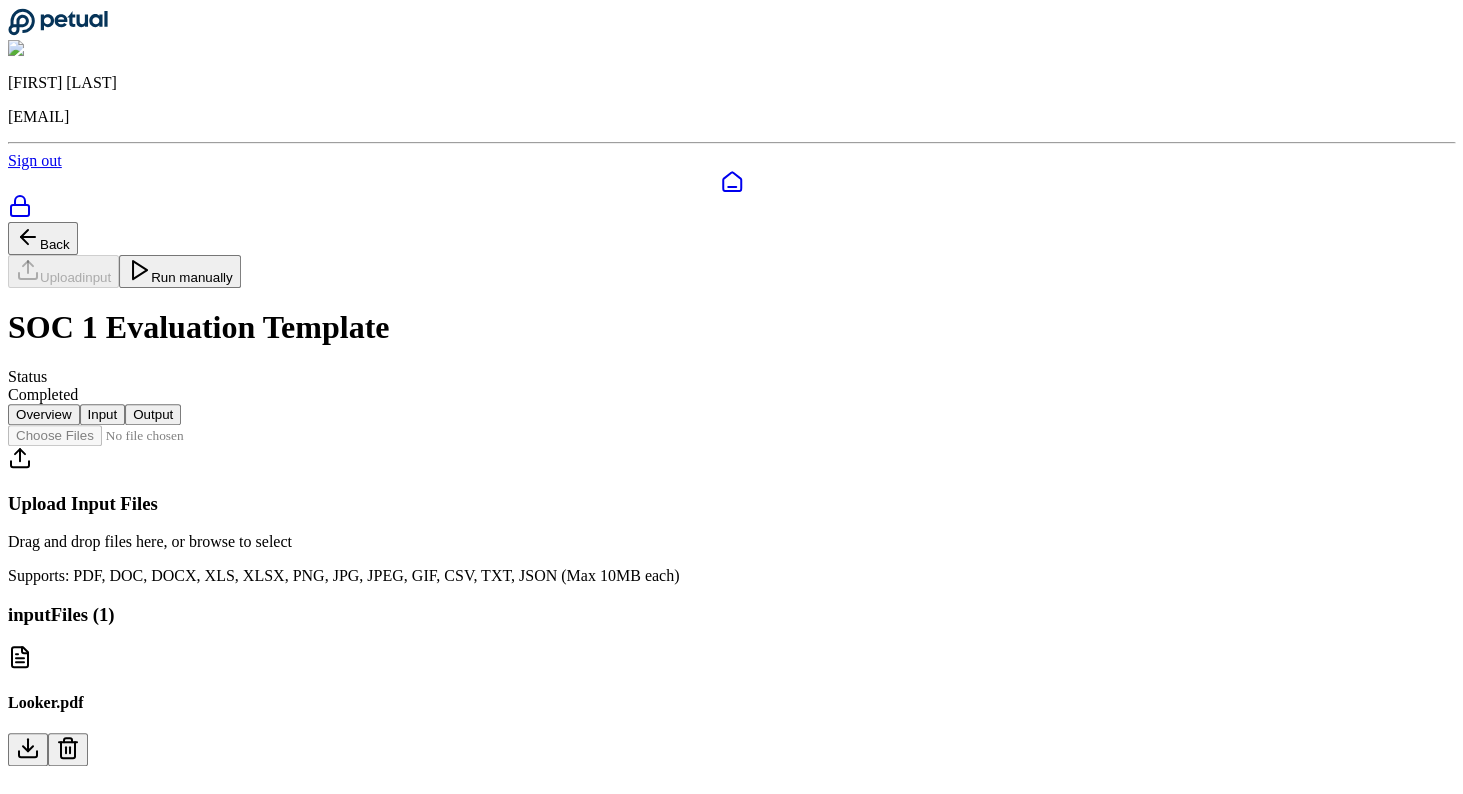 click at bounding box center [68, 749] 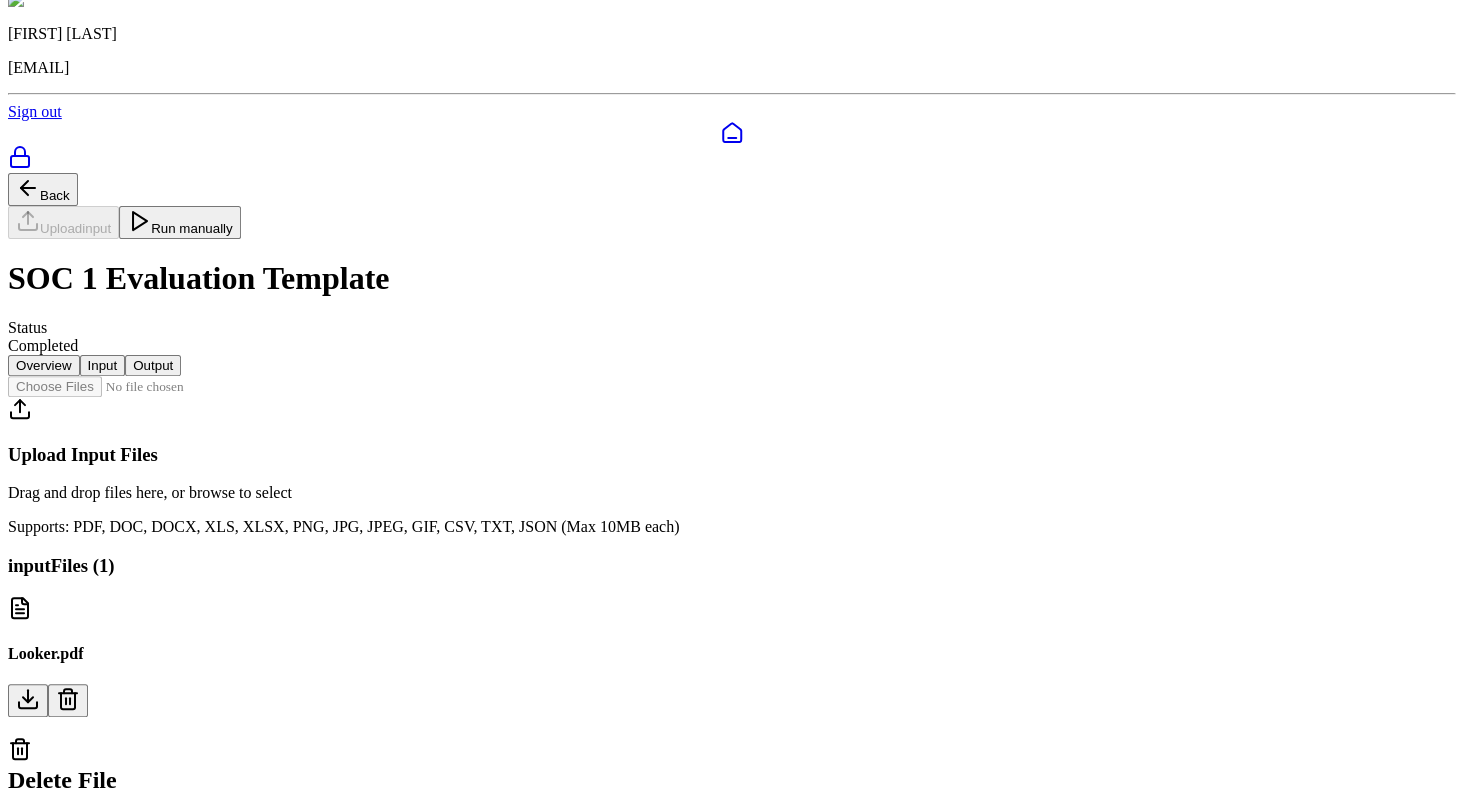click on "Delete" at bounding box center (93, 858) 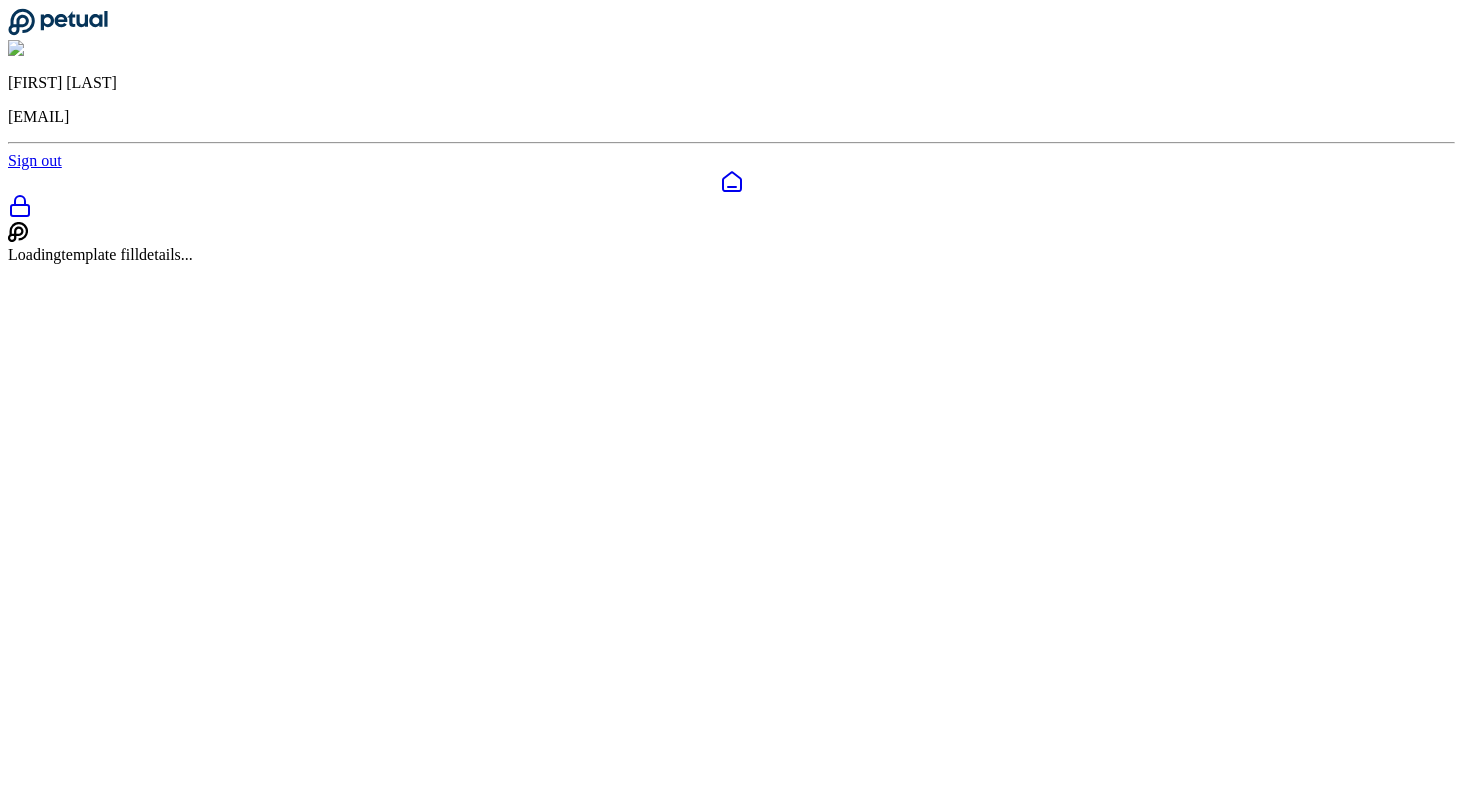 scroll, scrollTop: 49, scrollLeft: 0, axis: vertical 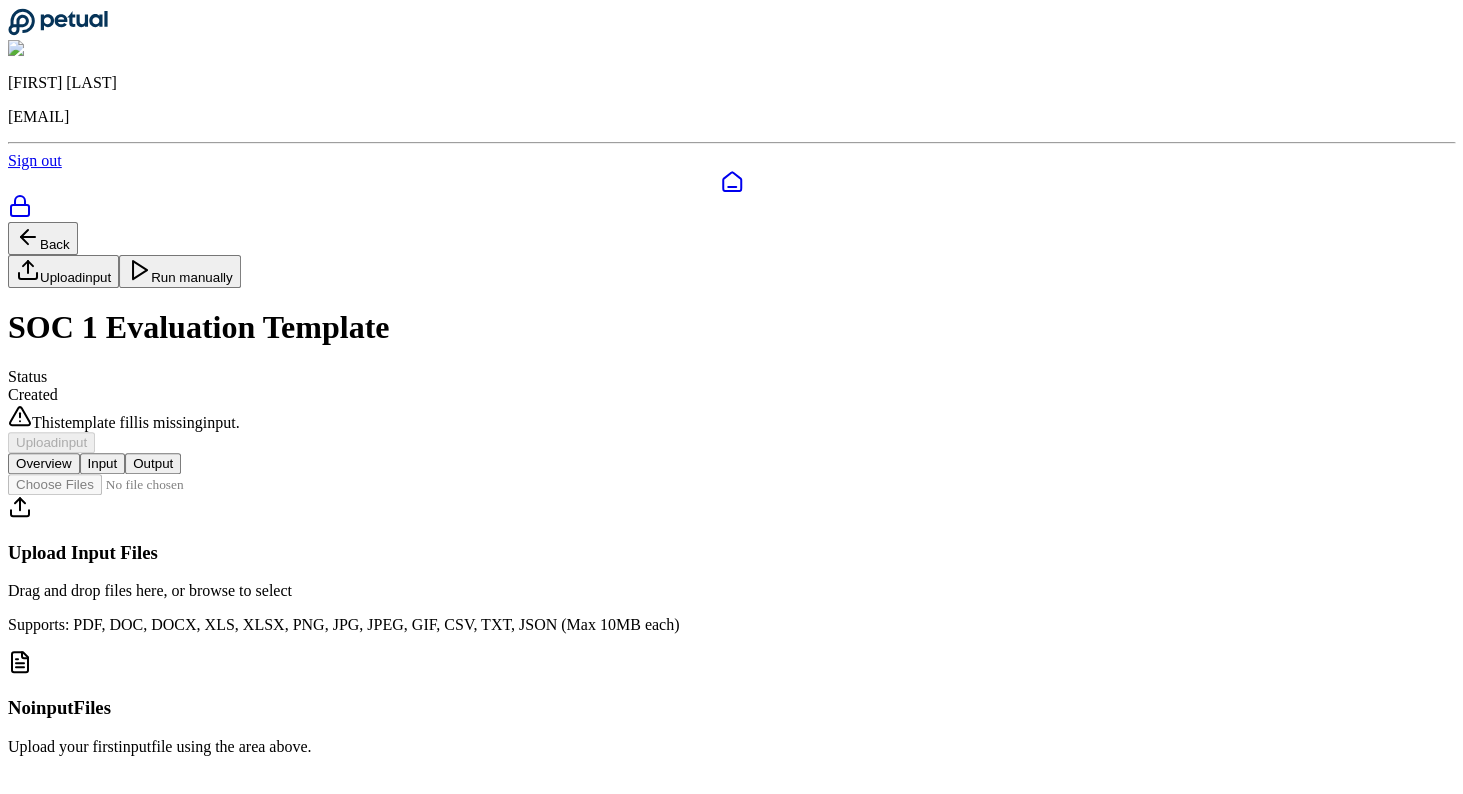 click at bounding box center (121, 484) 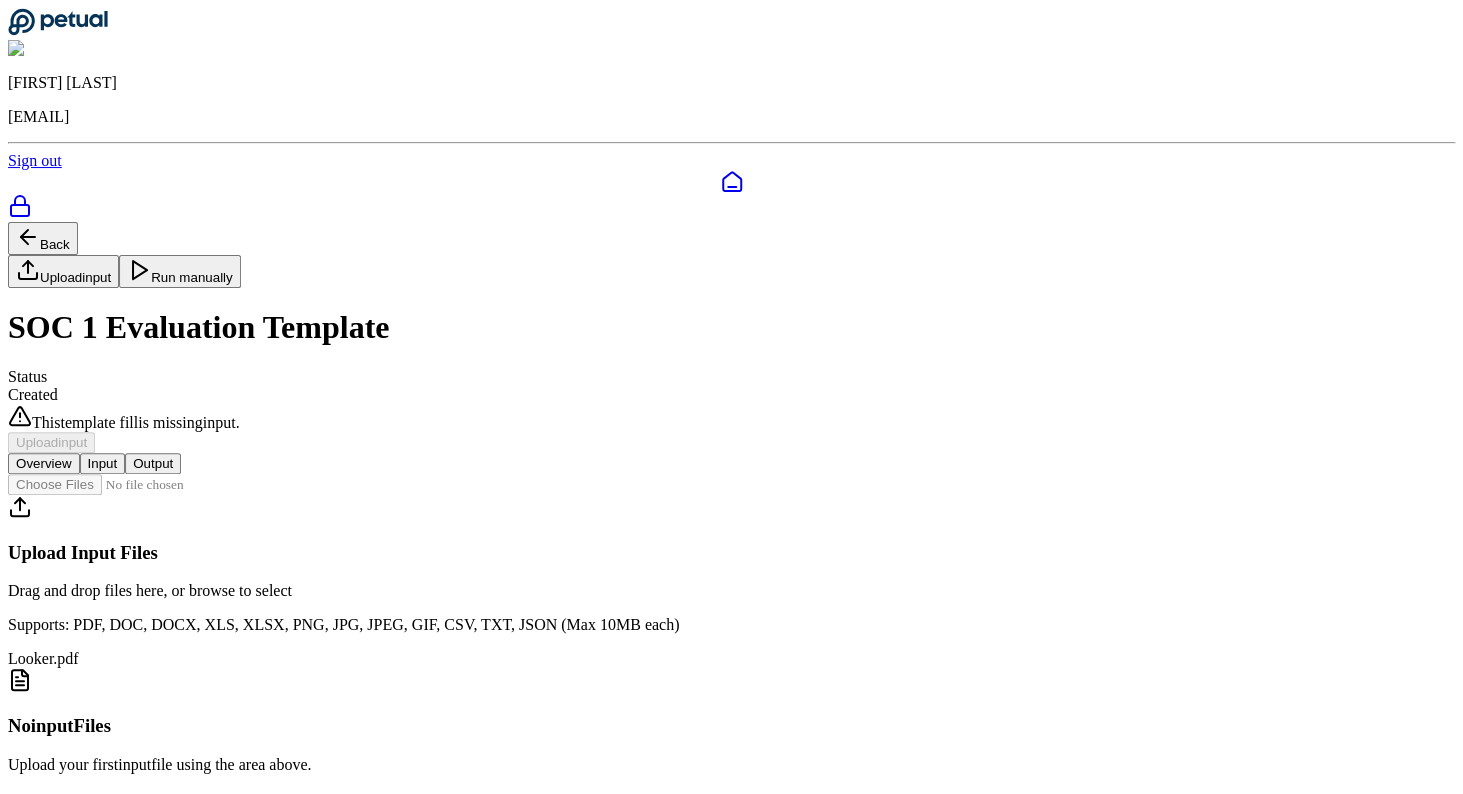 scroll, scrollTop: 260, scrollLeft: 0, axis: vertical 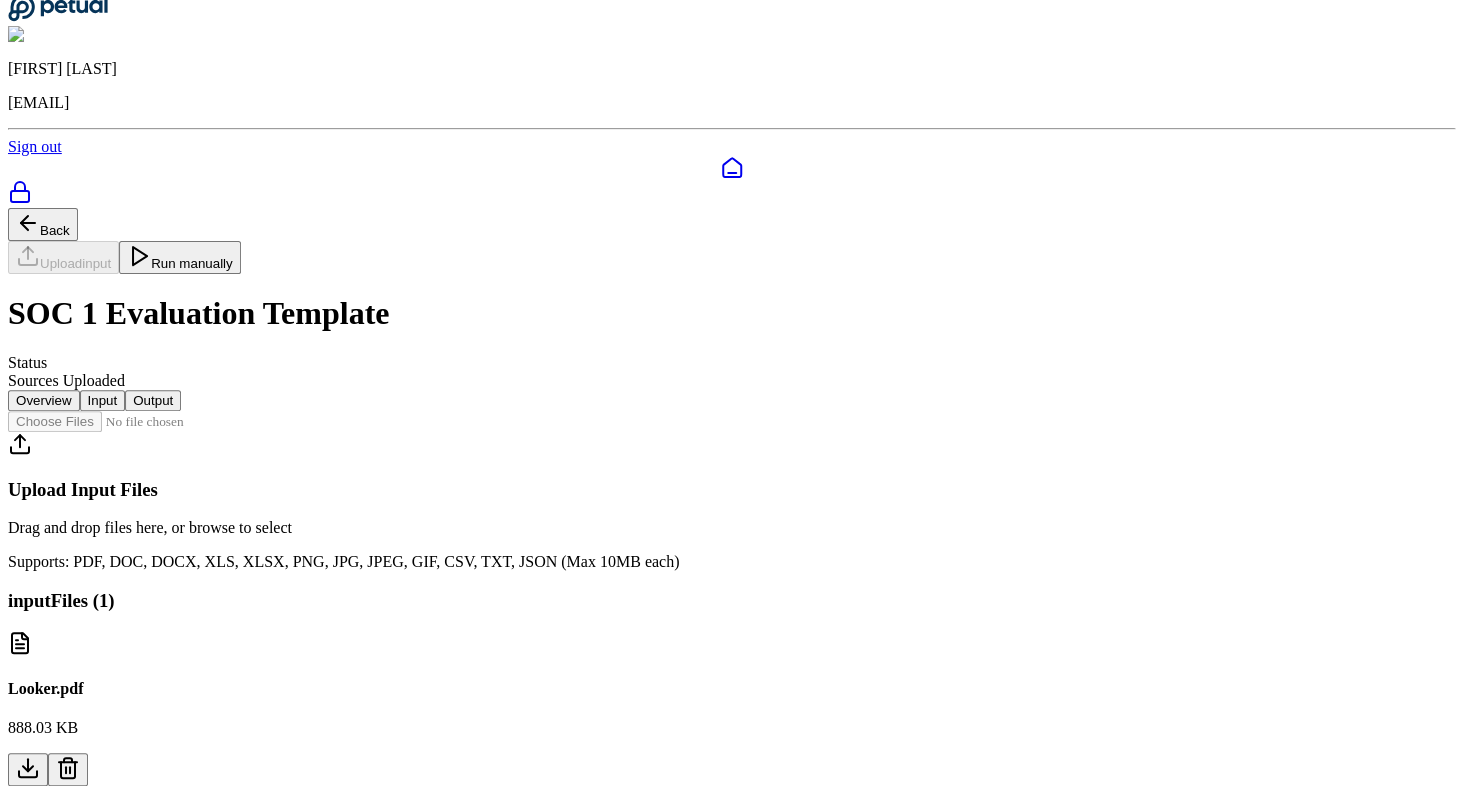 click at bounding box center (121, 421) 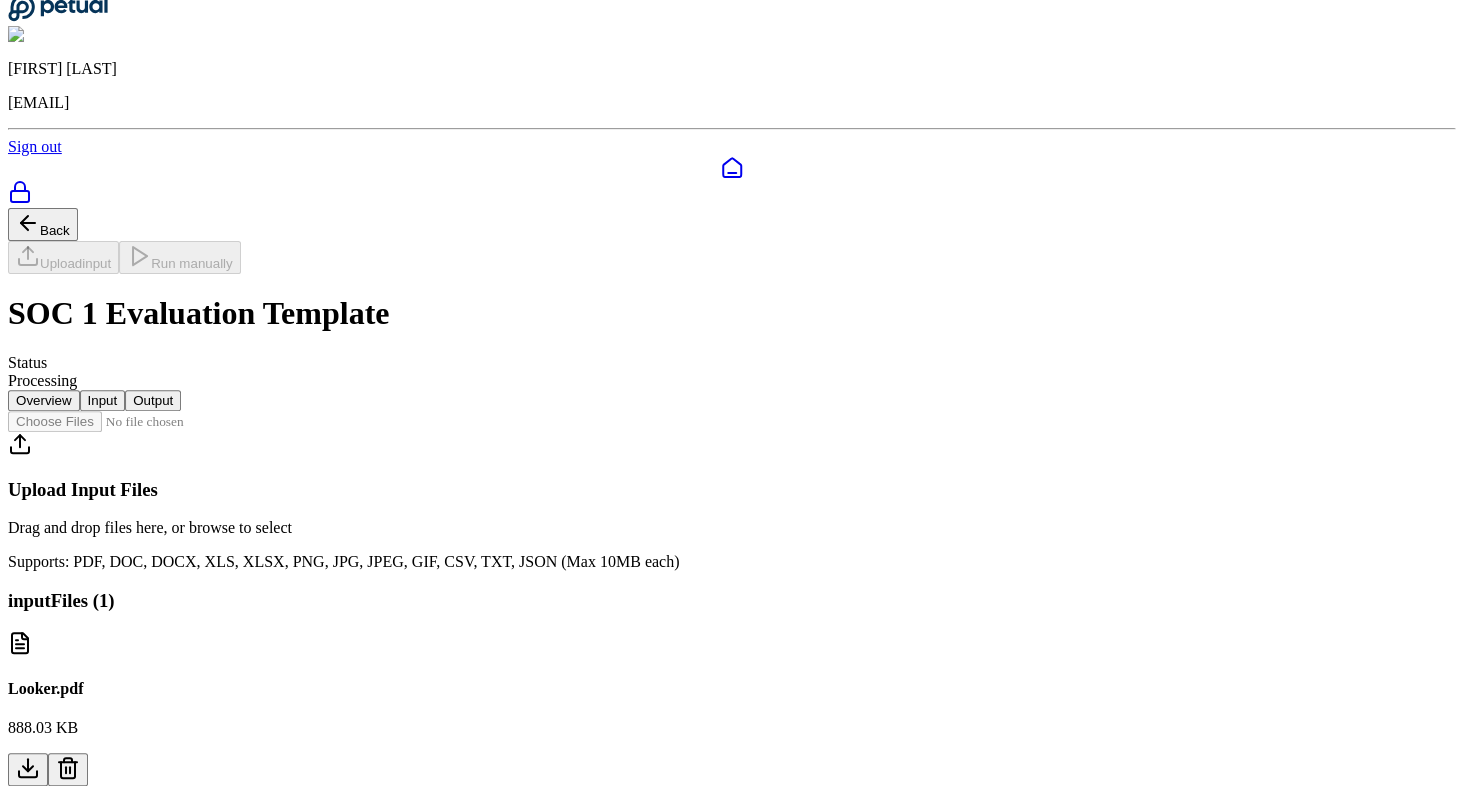 scroll, scrollTop: 65, scrollLeft: 0, axis: vertical 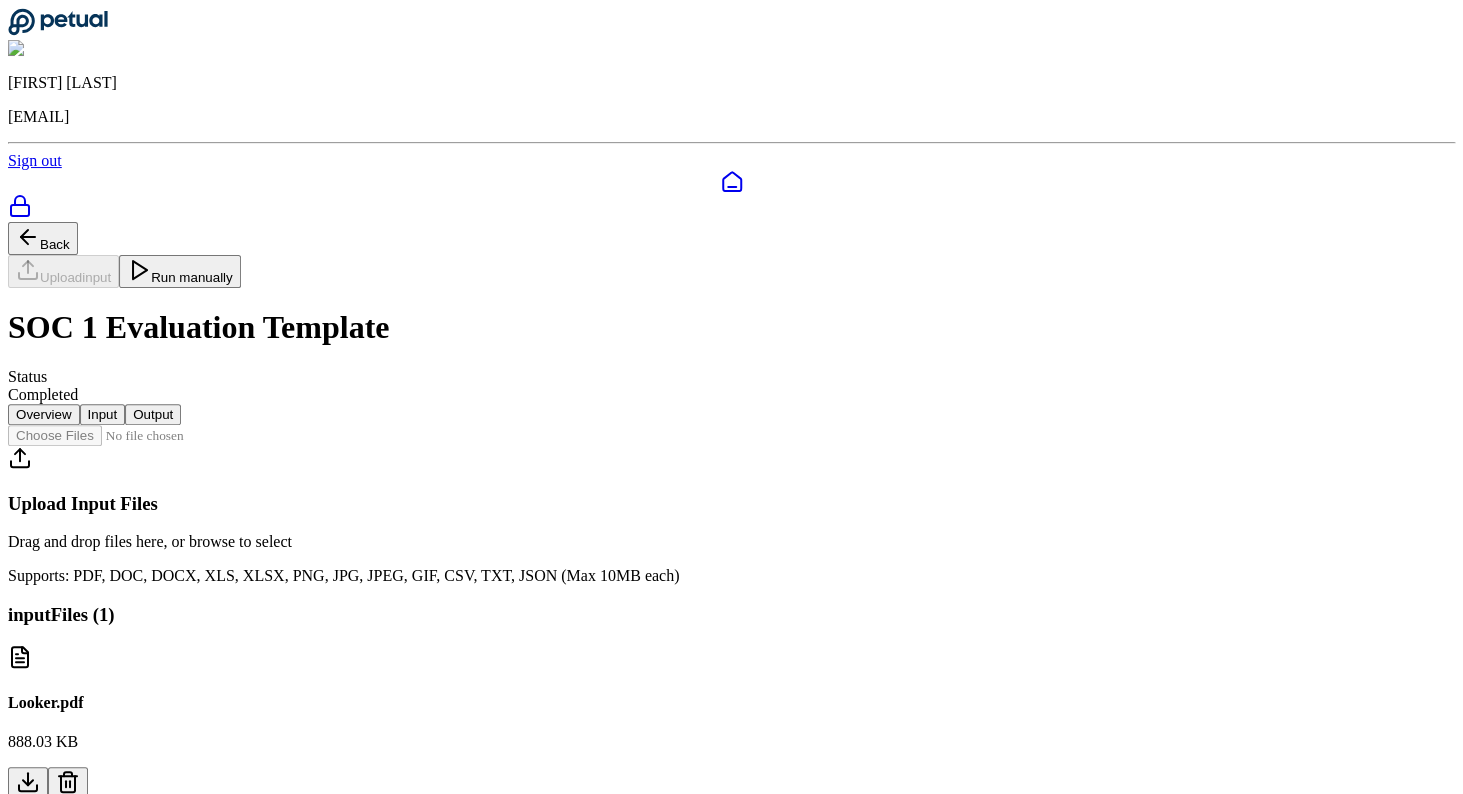 click on "Output" at bounding box center [153, 414] 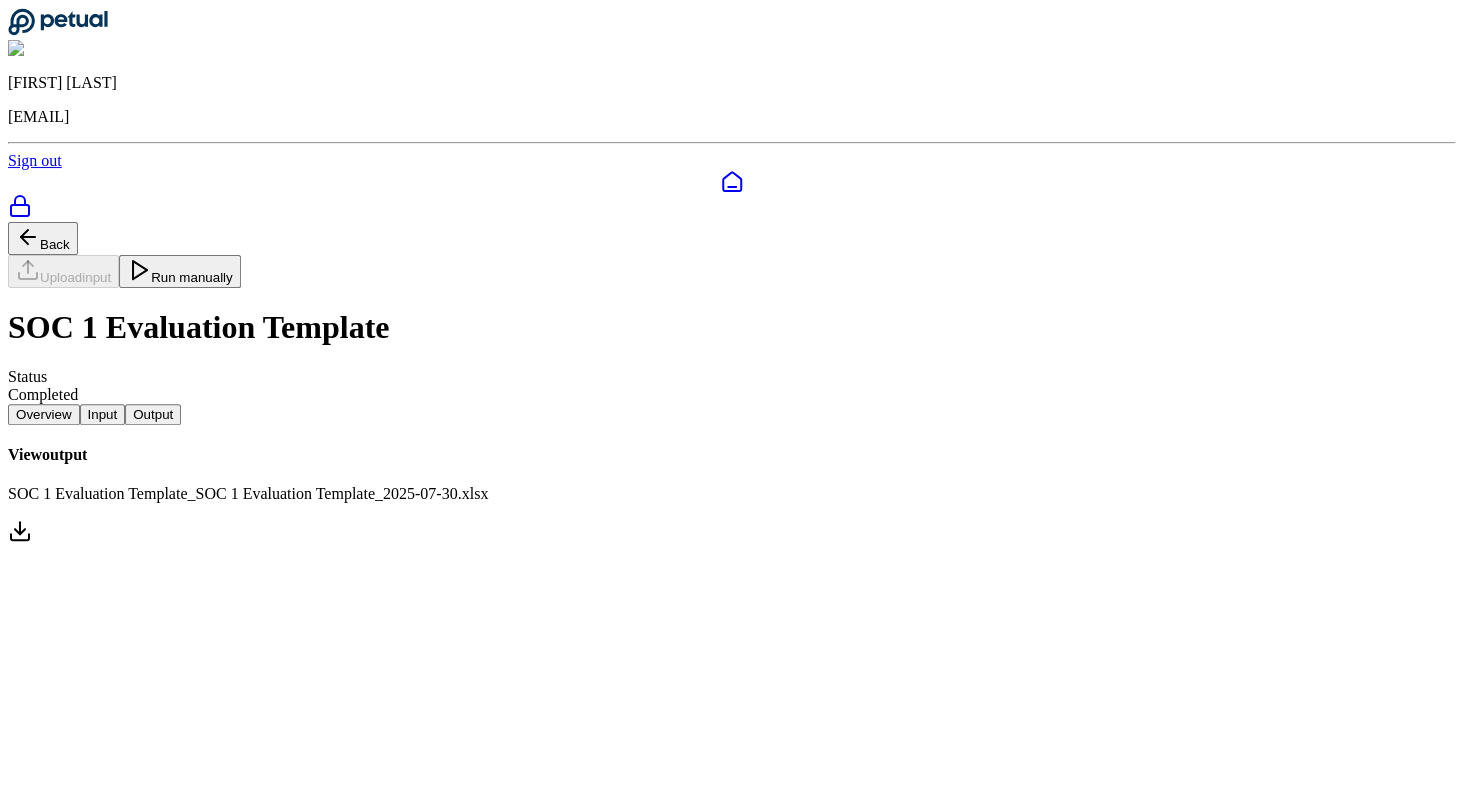 click on "Overview" at bounding box center (44, 414) 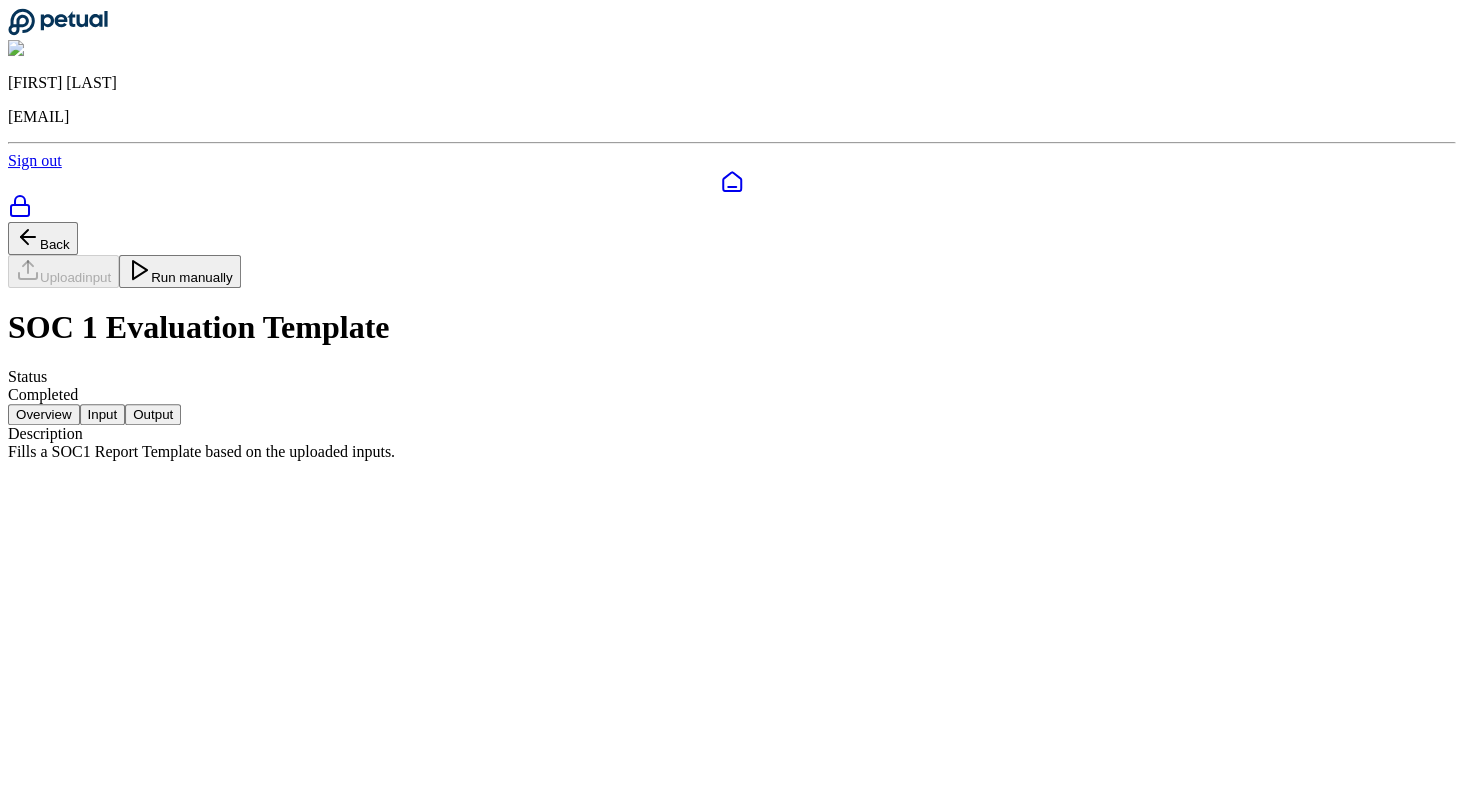 click on "Input" at bounding box center [103, 414] 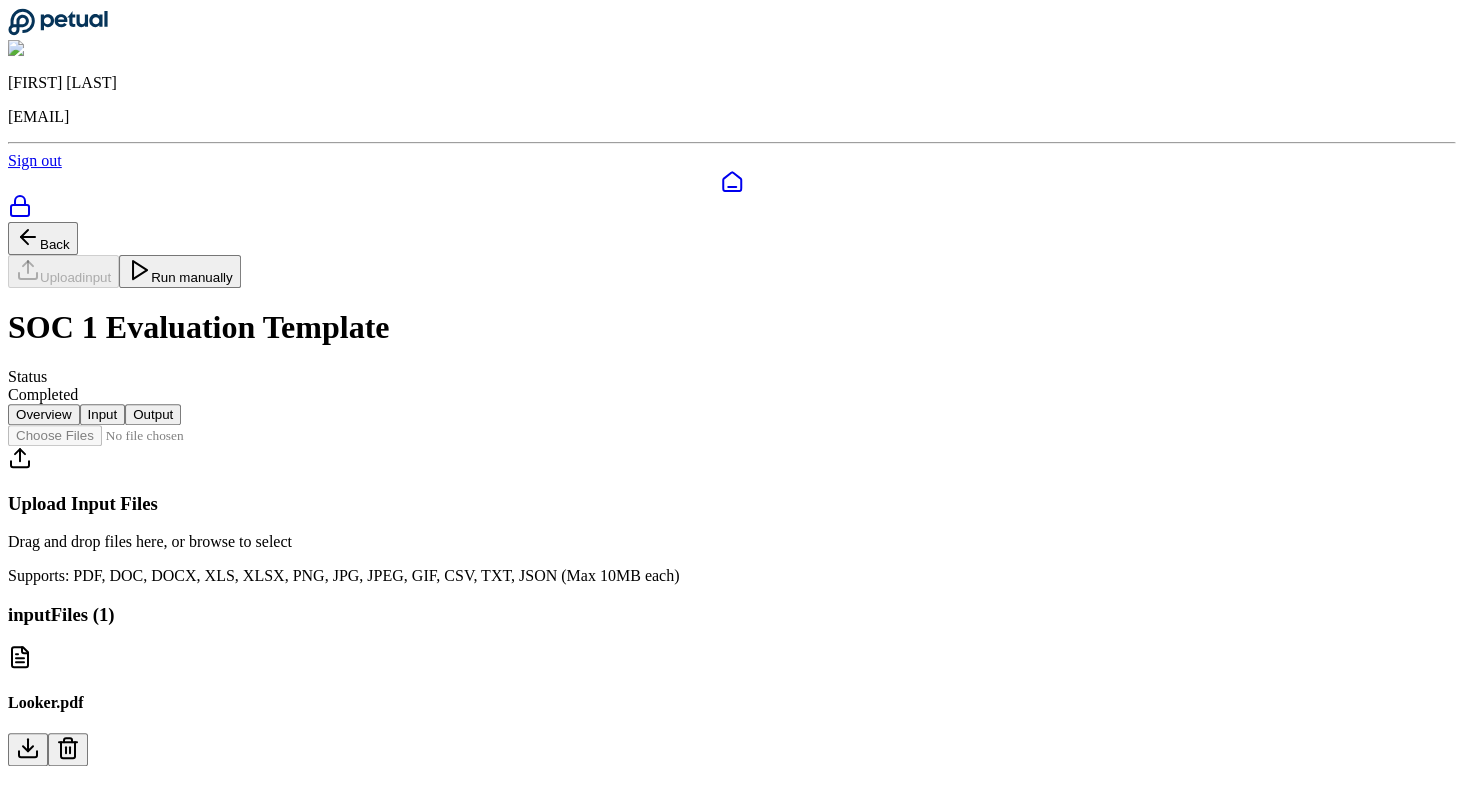 scroll, scrollTop: 57, scrollLeft: 0, axis: vertical 